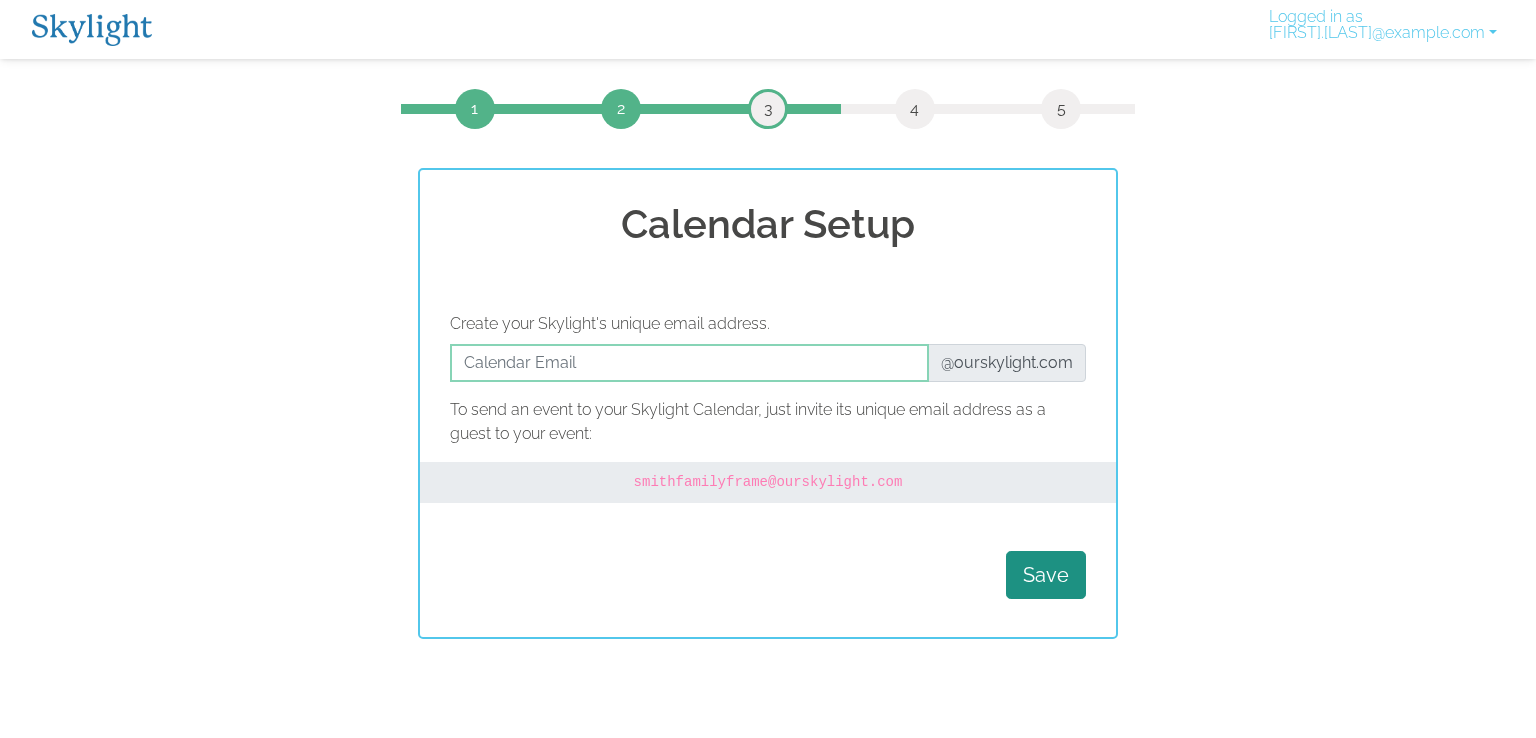 scroll, scrollTop: 0, scrollLeft: 0, axis: both 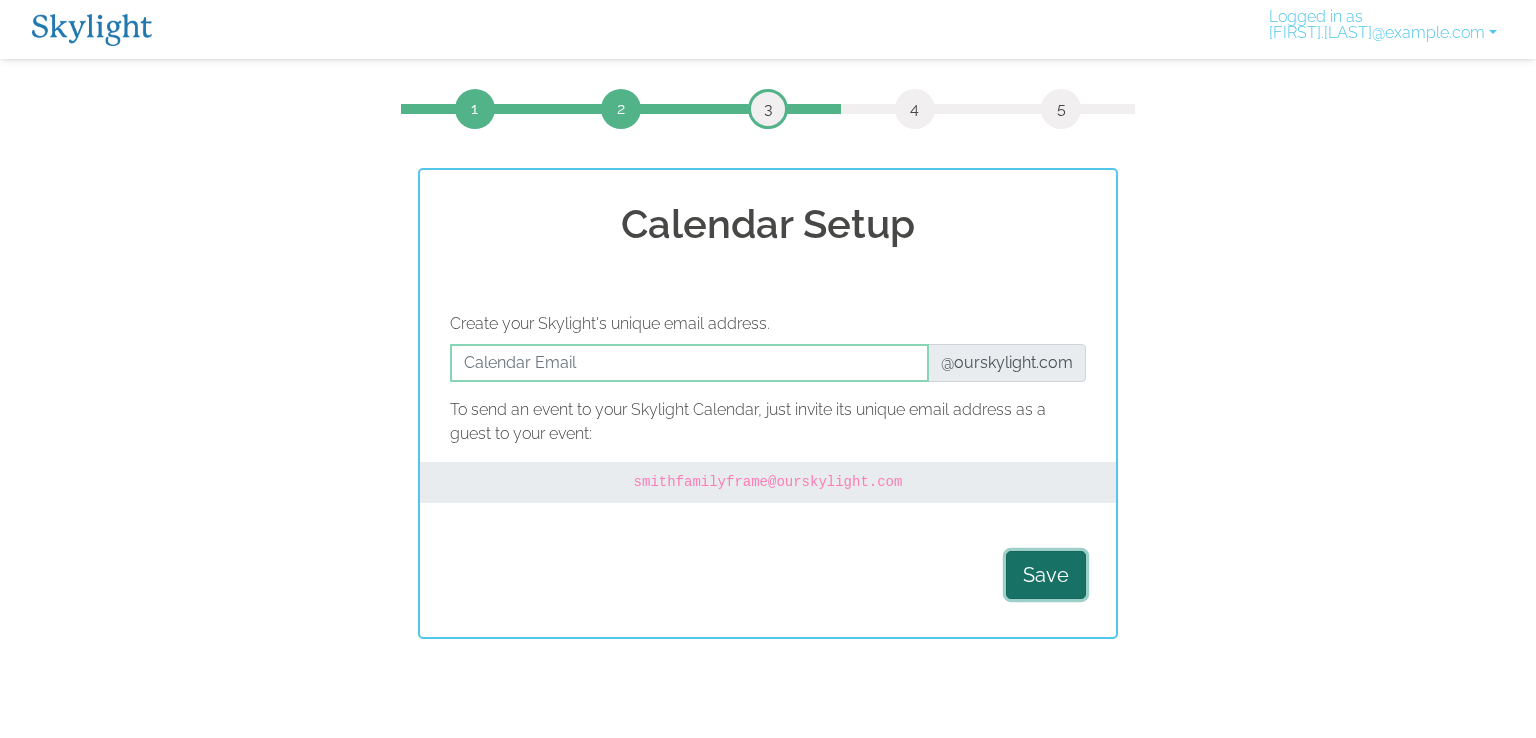 click on "Save" at bounding box center [1046, 575] 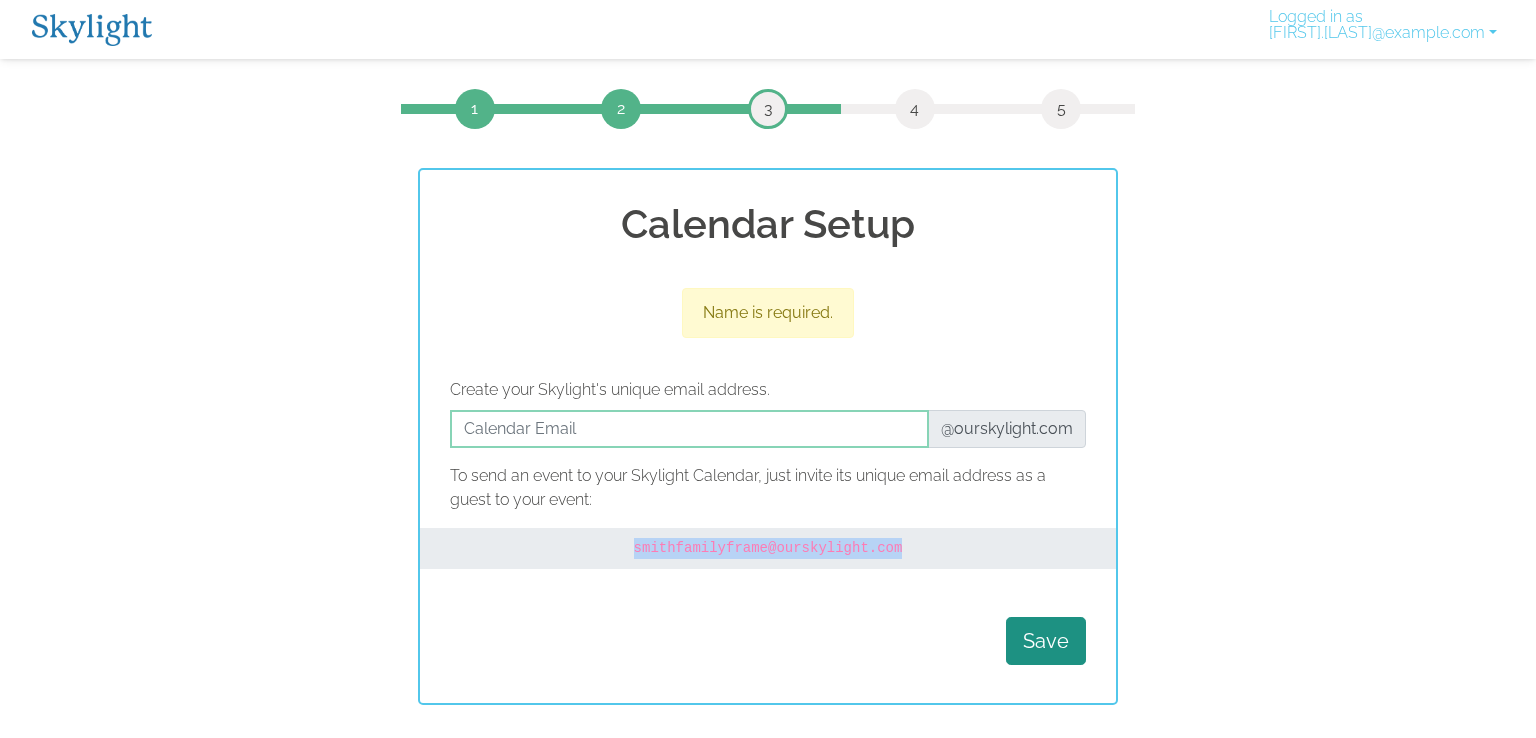 drag, startPoint x: 643, startPoint y: 548, endPoint x: 900, endPoint y: 549, distance: 257.00195 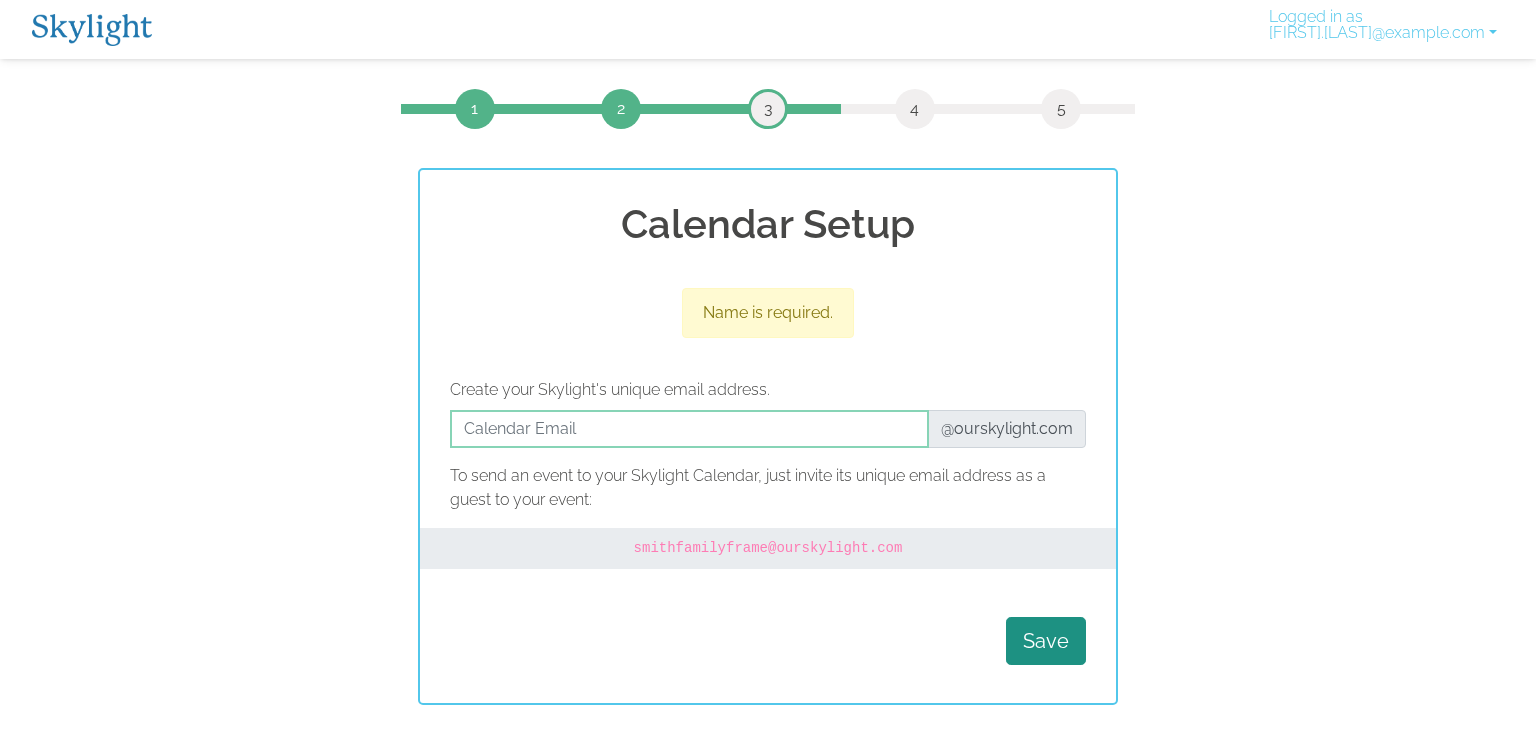 click on "@ourskylight.com" at bounding box center [1007, 429] 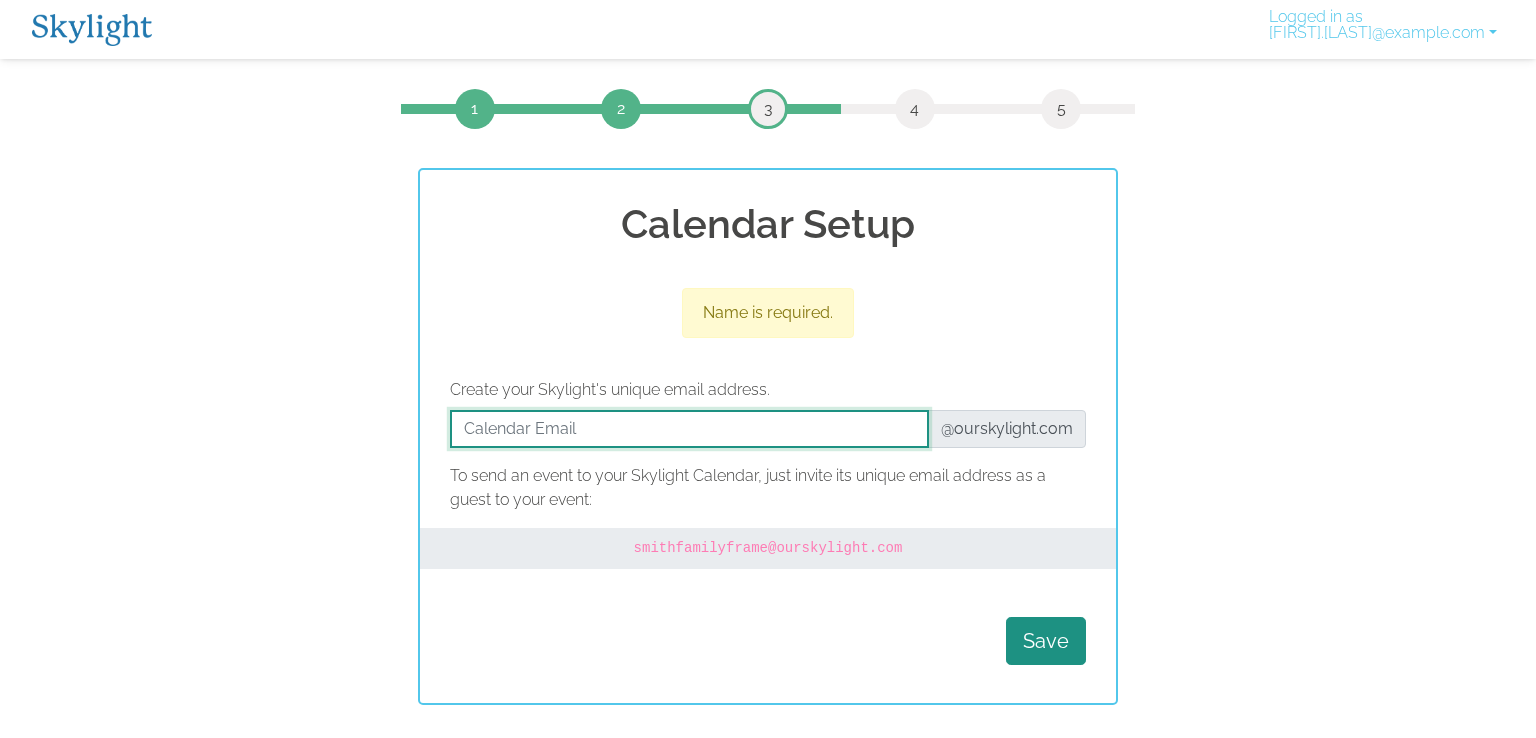click at bounding box center [689, 429] 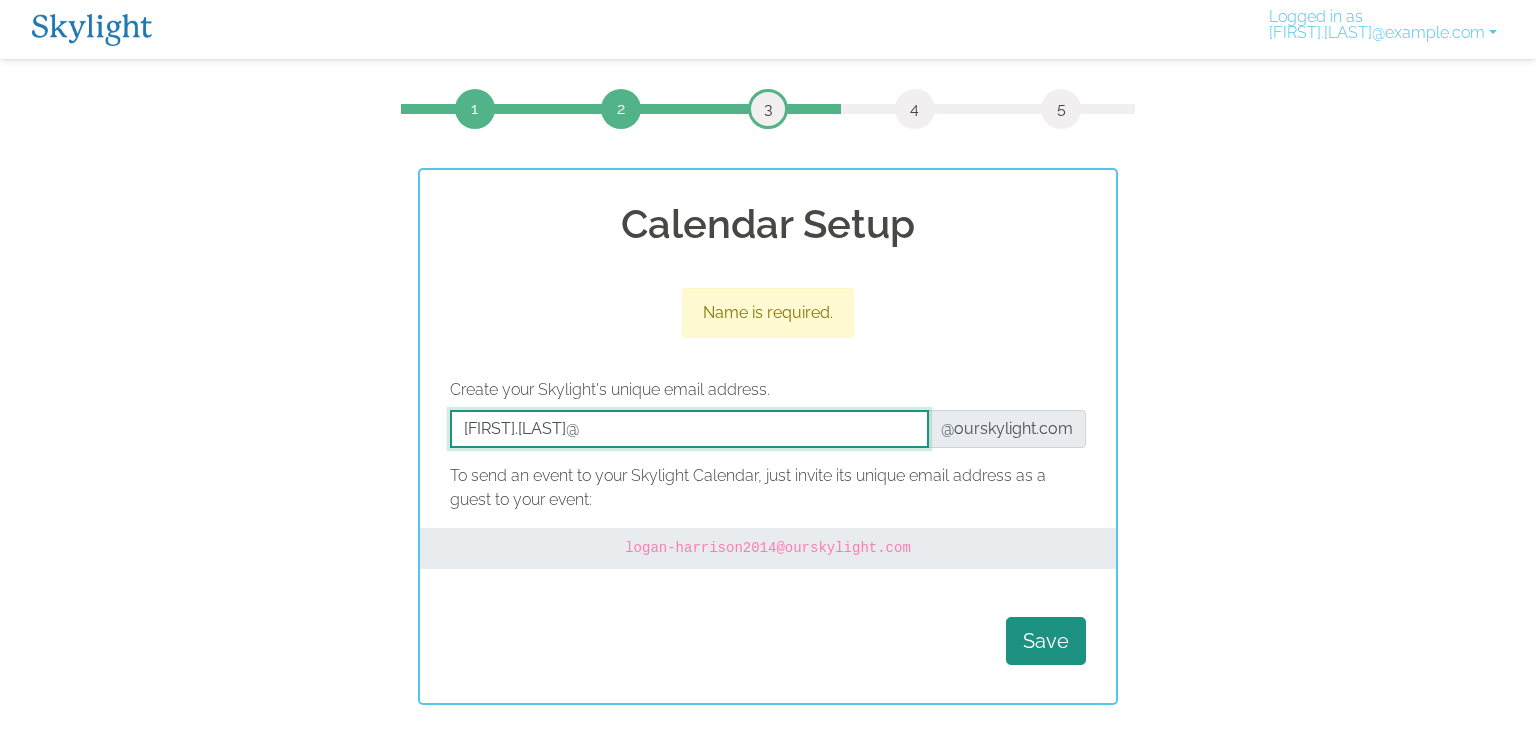 paste on "smithfamilyframe@ourskylight.com" 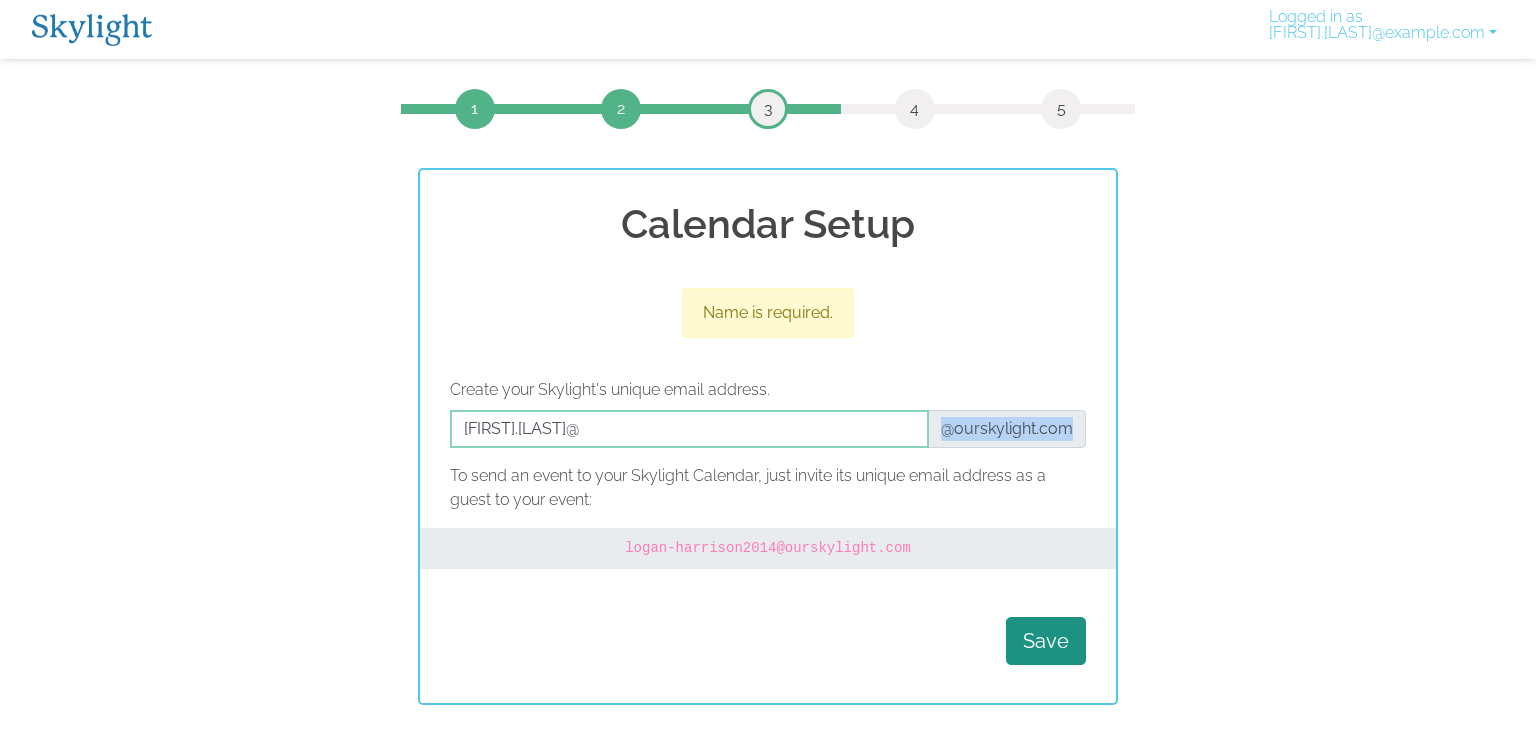 drag, startPoint x: 946, startPoint y: 429, endPoint x: 1084, endPoint y: 429, distance: 138 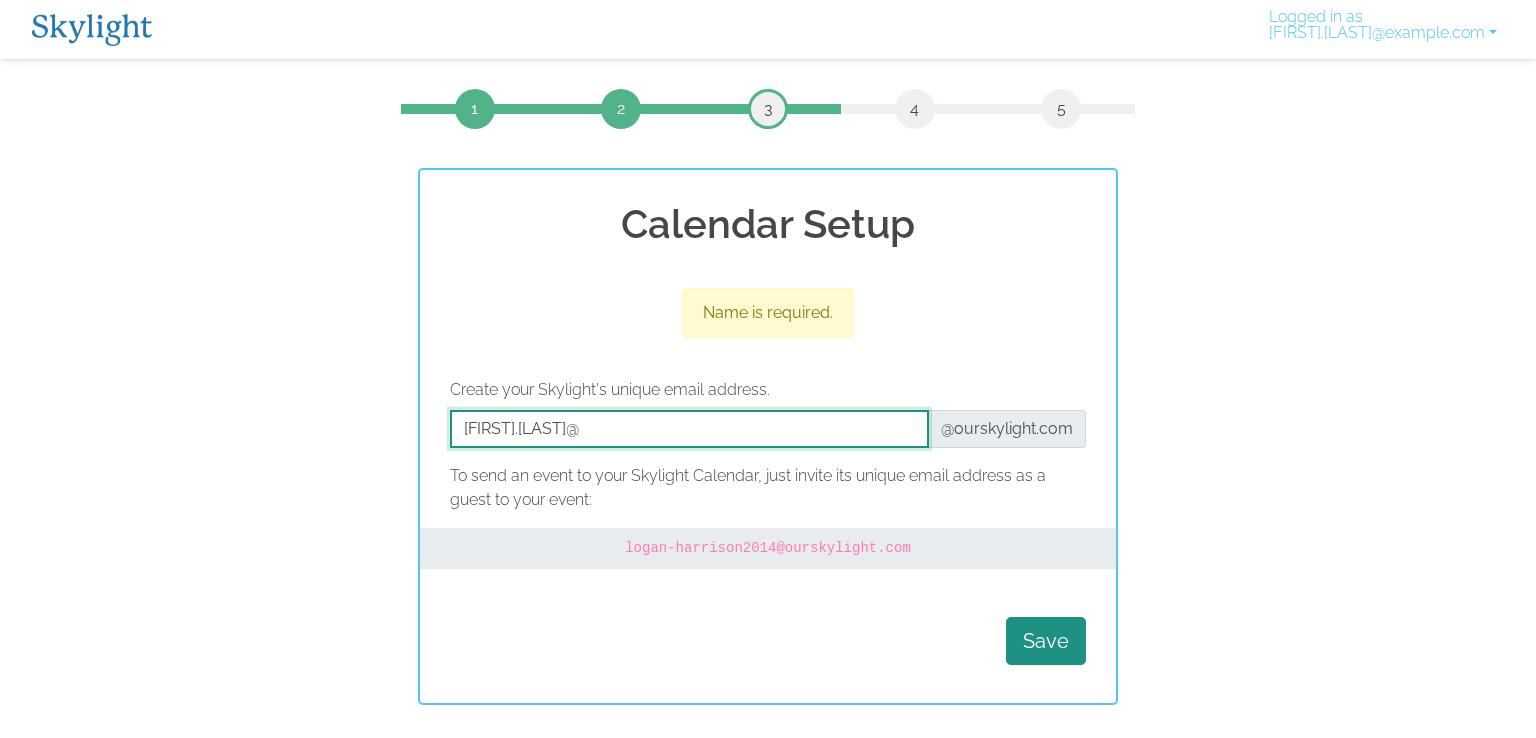 click at bounding box center (689, 429) 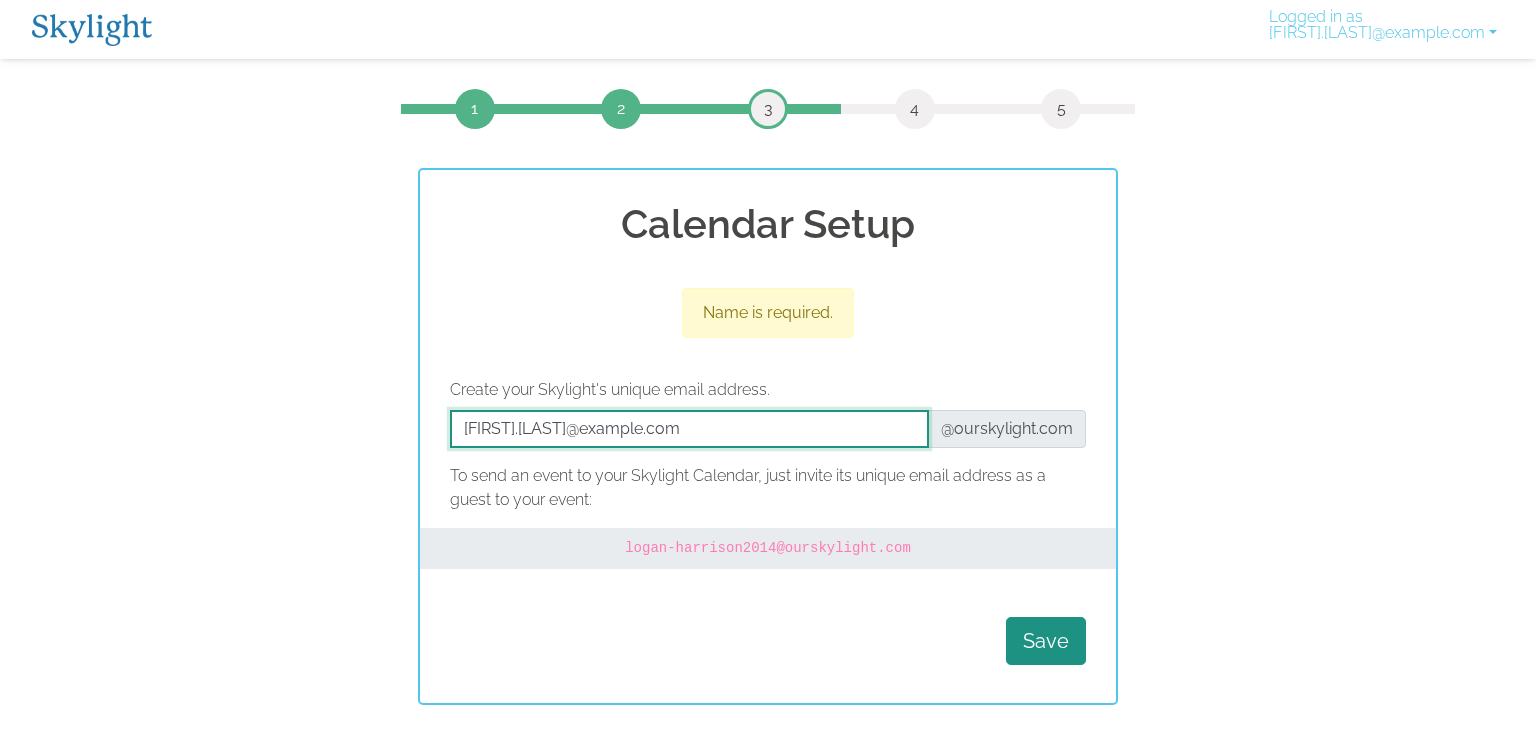 click at bounding box center (689, 429) 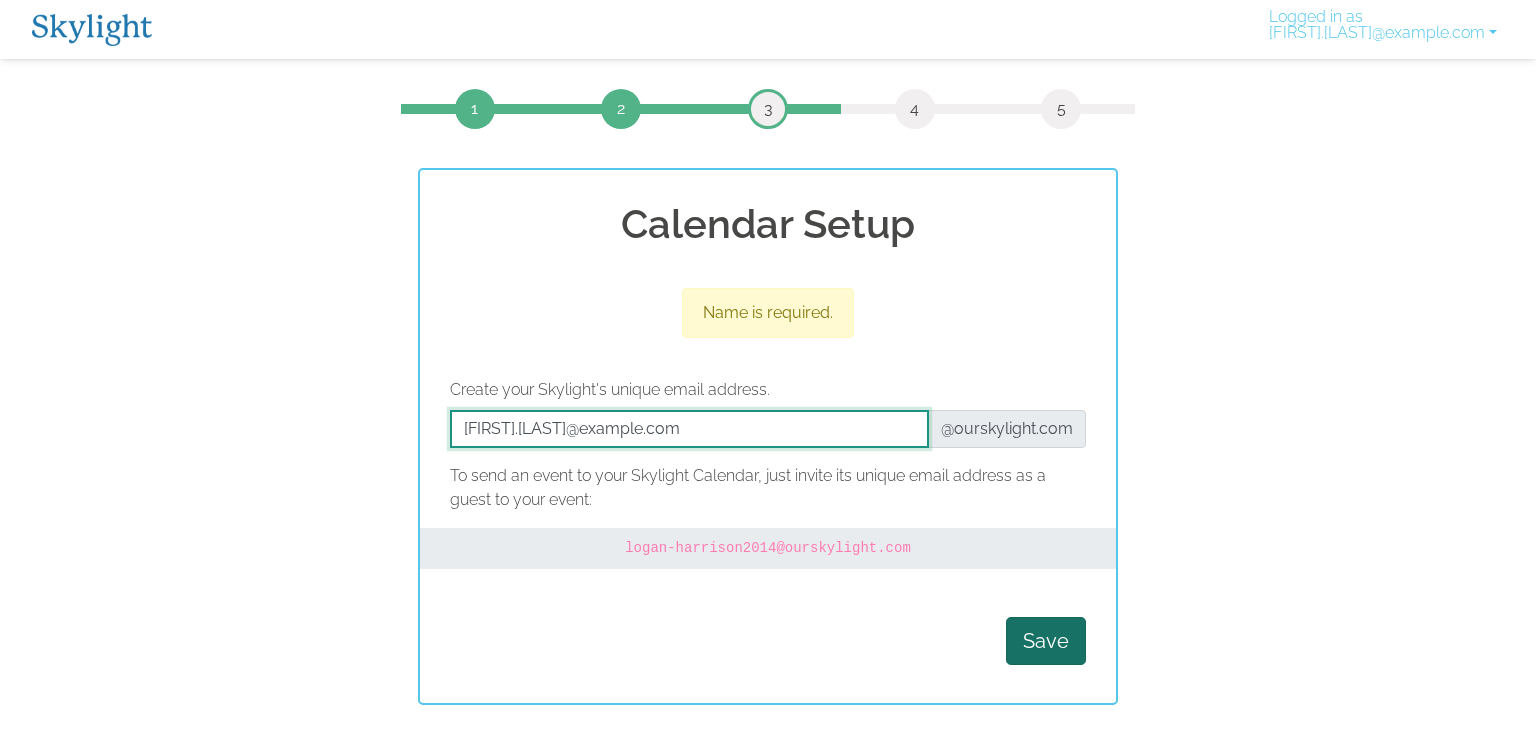type on "Logan.harrison2014@ourskylight.com" 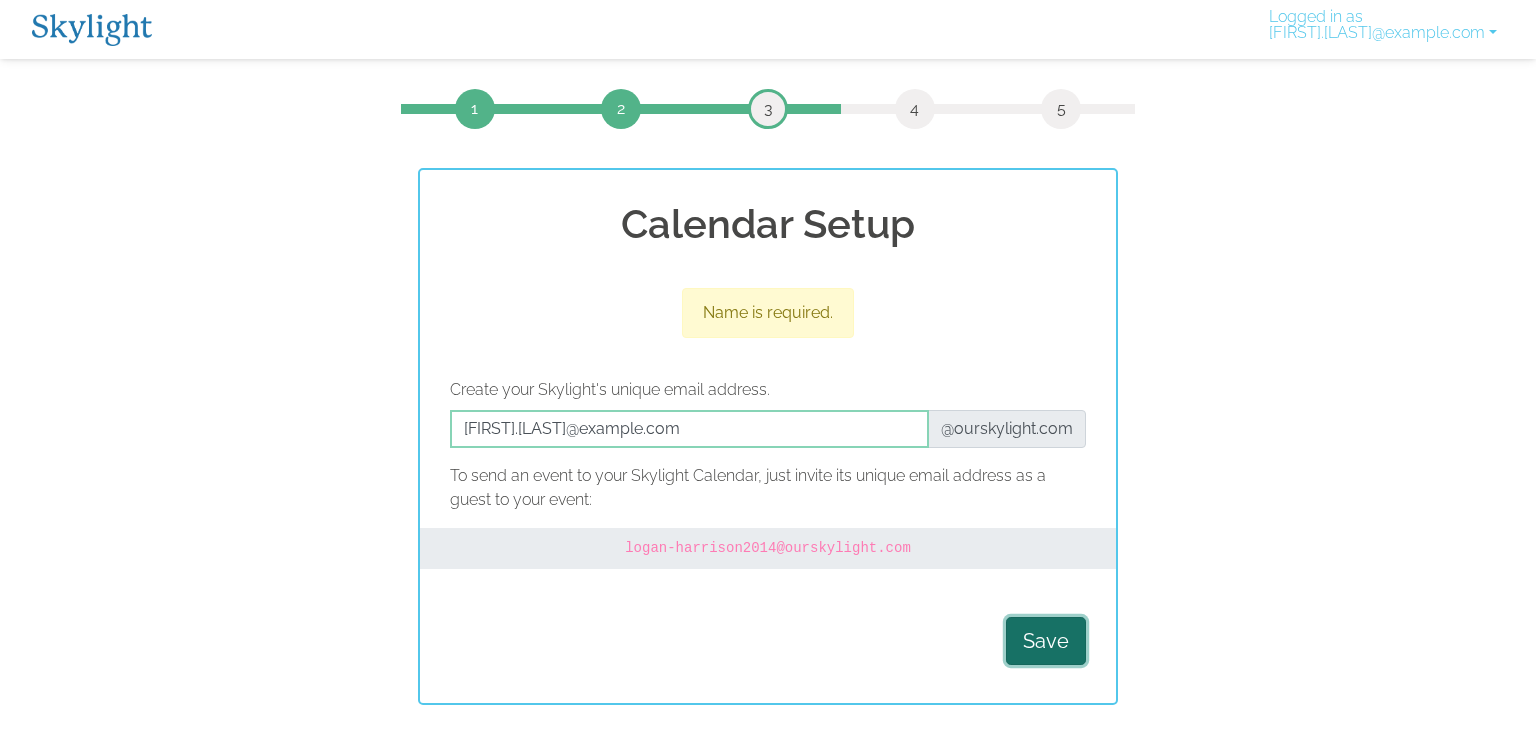click on "Save" at bounding box center (1046, 641) 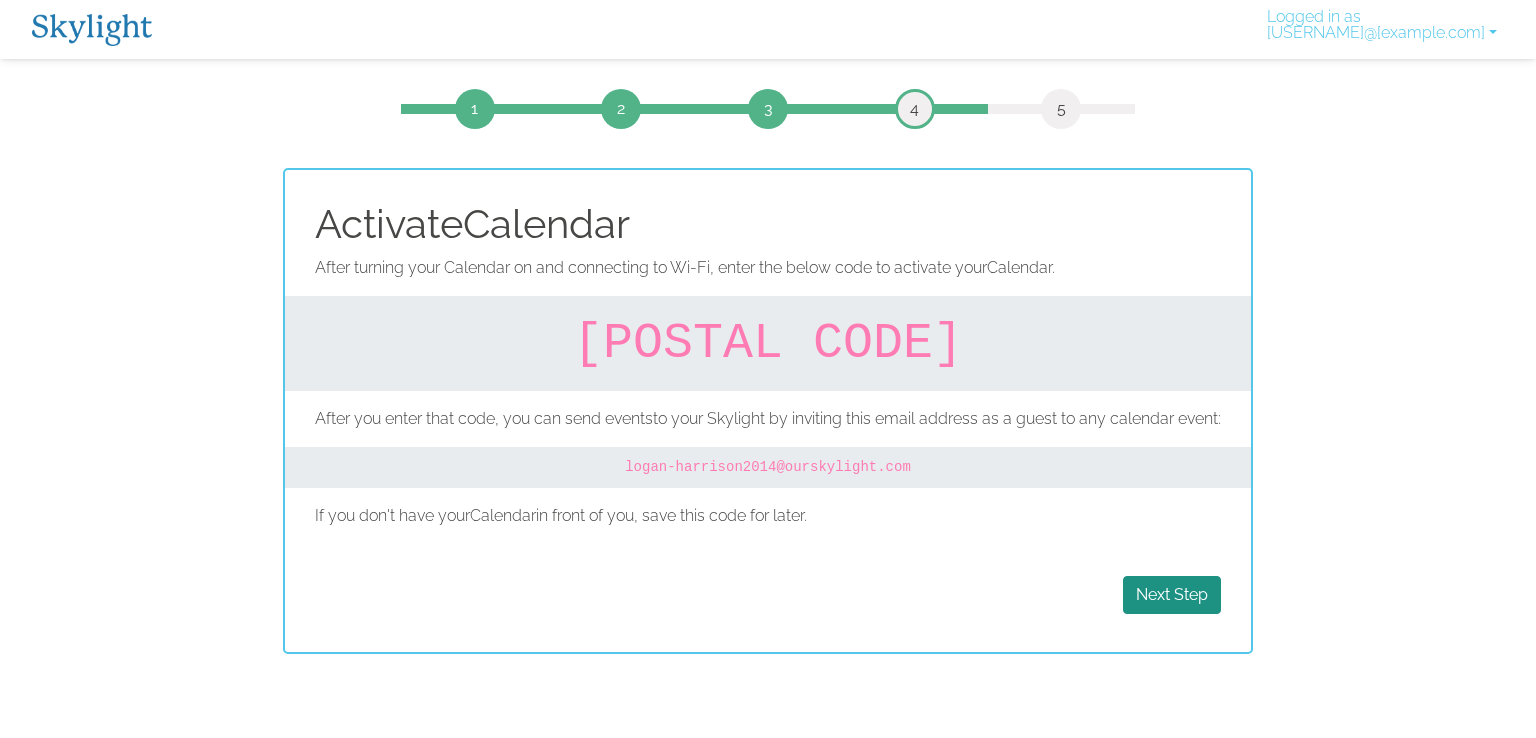 scroll, scrollTop: 0, scrollLeft: 0, axis: both 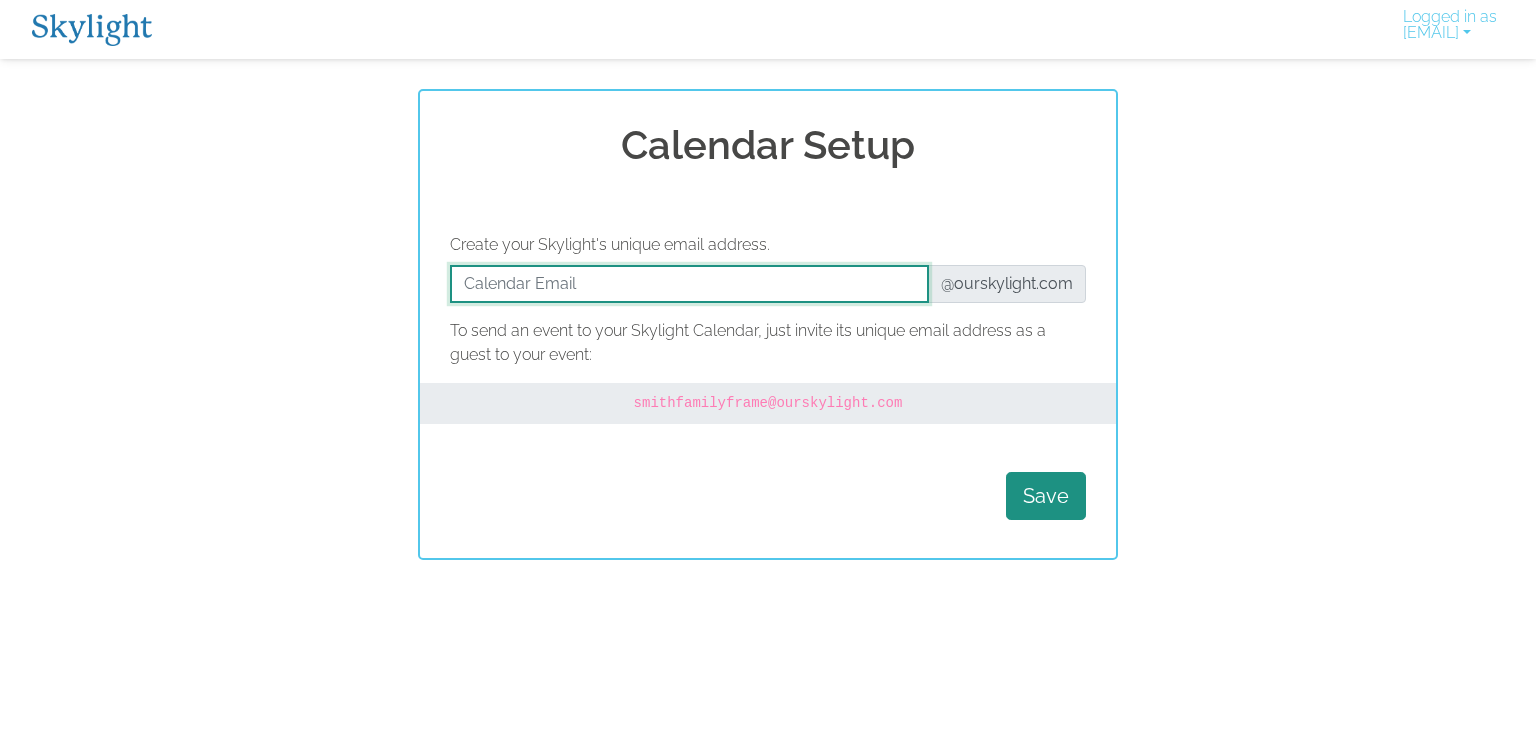 click at bounding box center (689, 284) 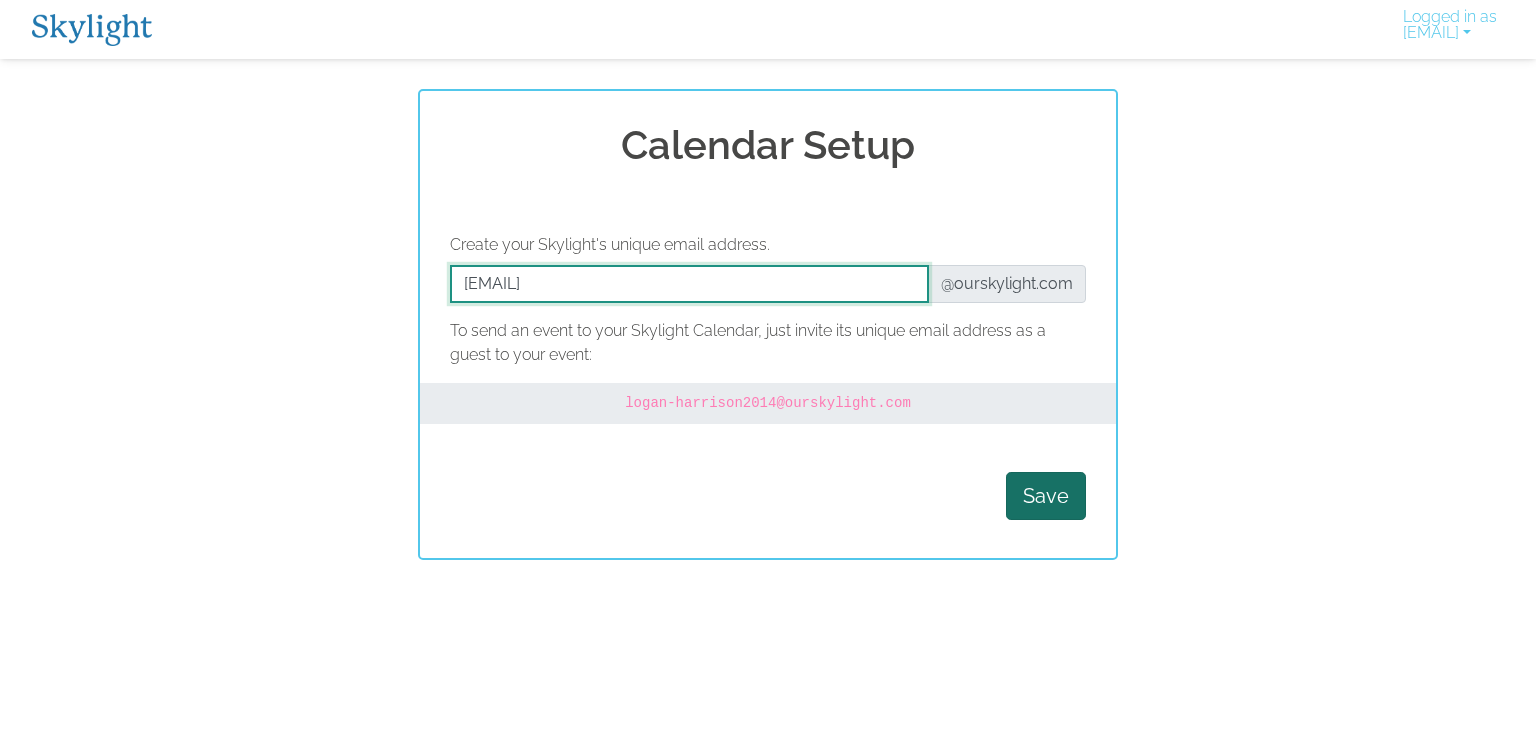 type on "Logan.harrison2014@gmail.com" 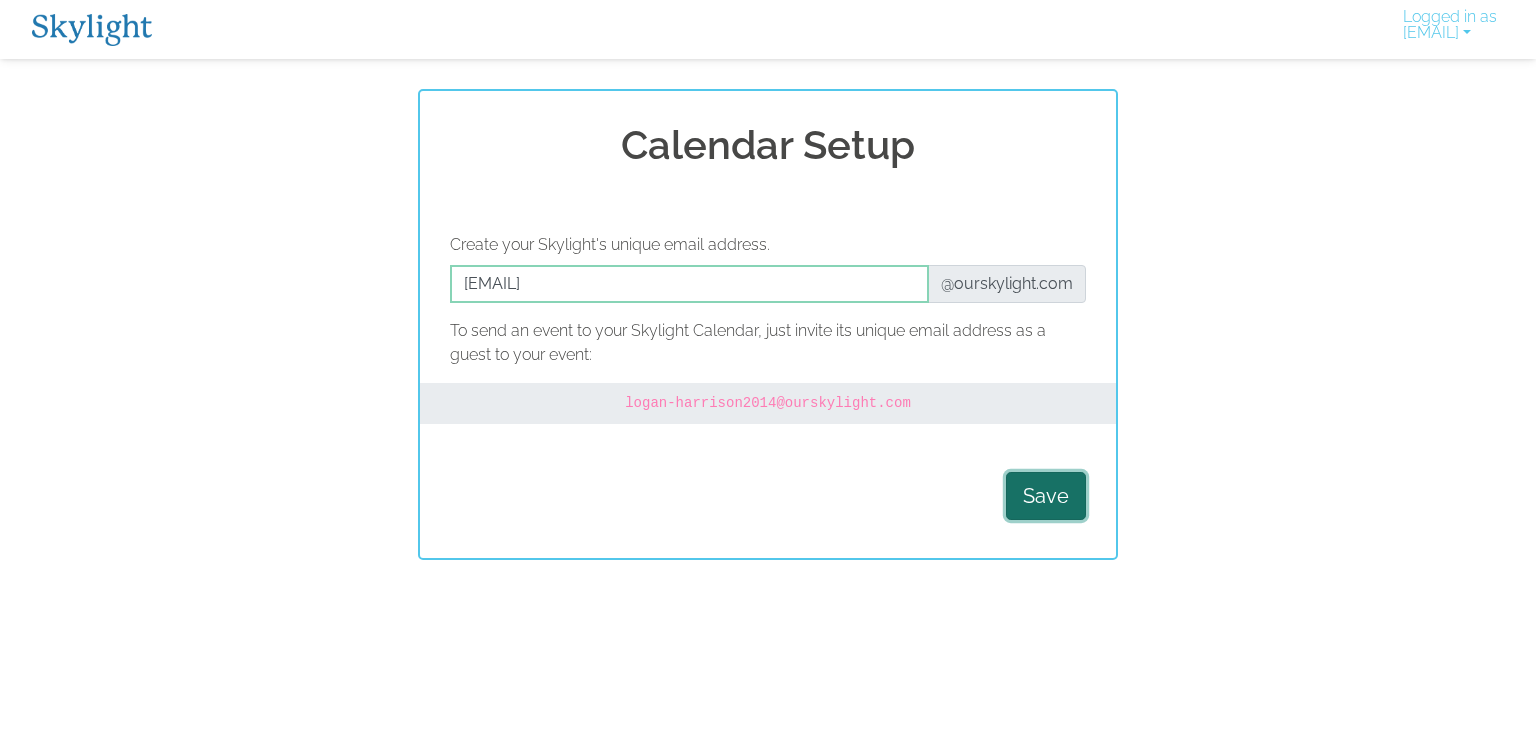 click on "Save" at bounding box center (1046, 496) 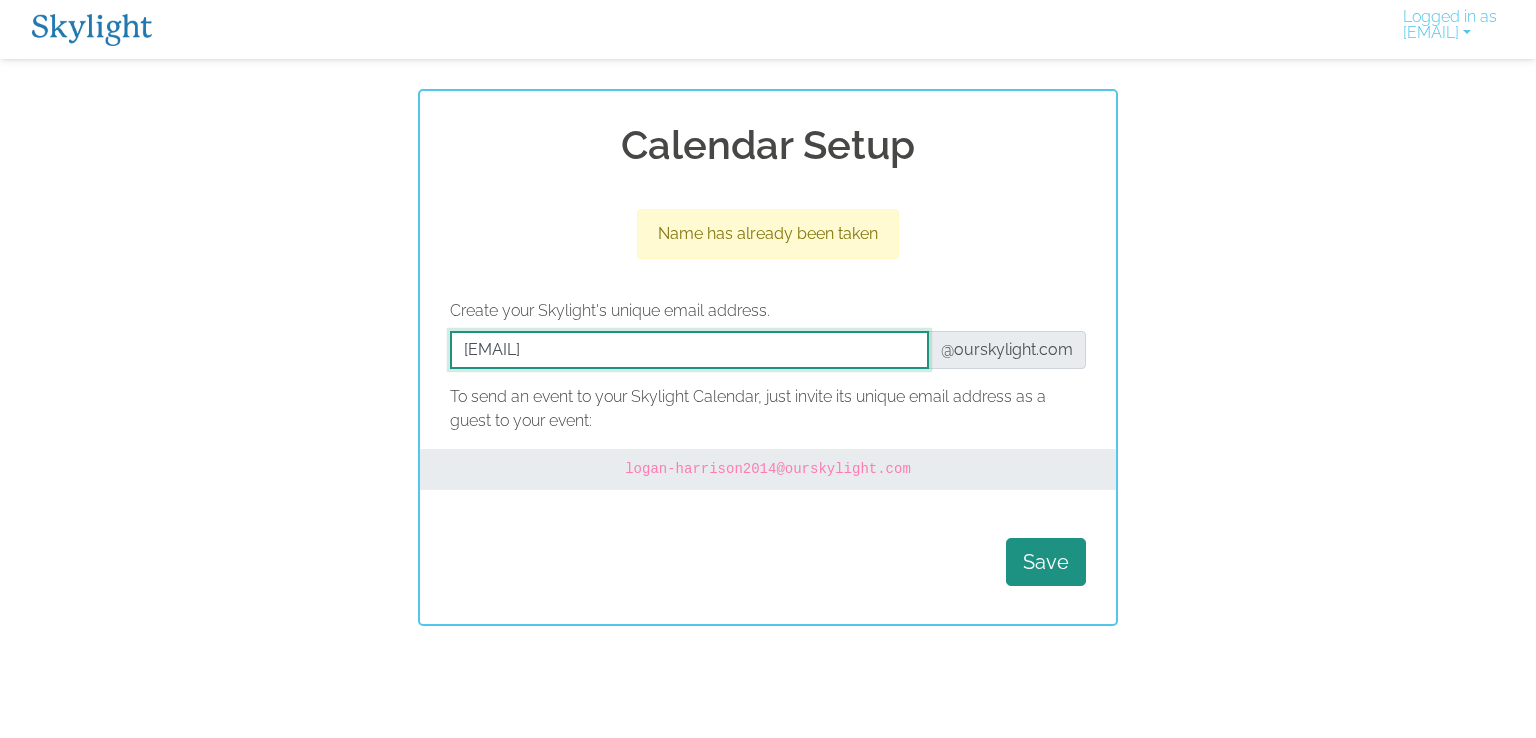 click at bounding box center (689, 350) 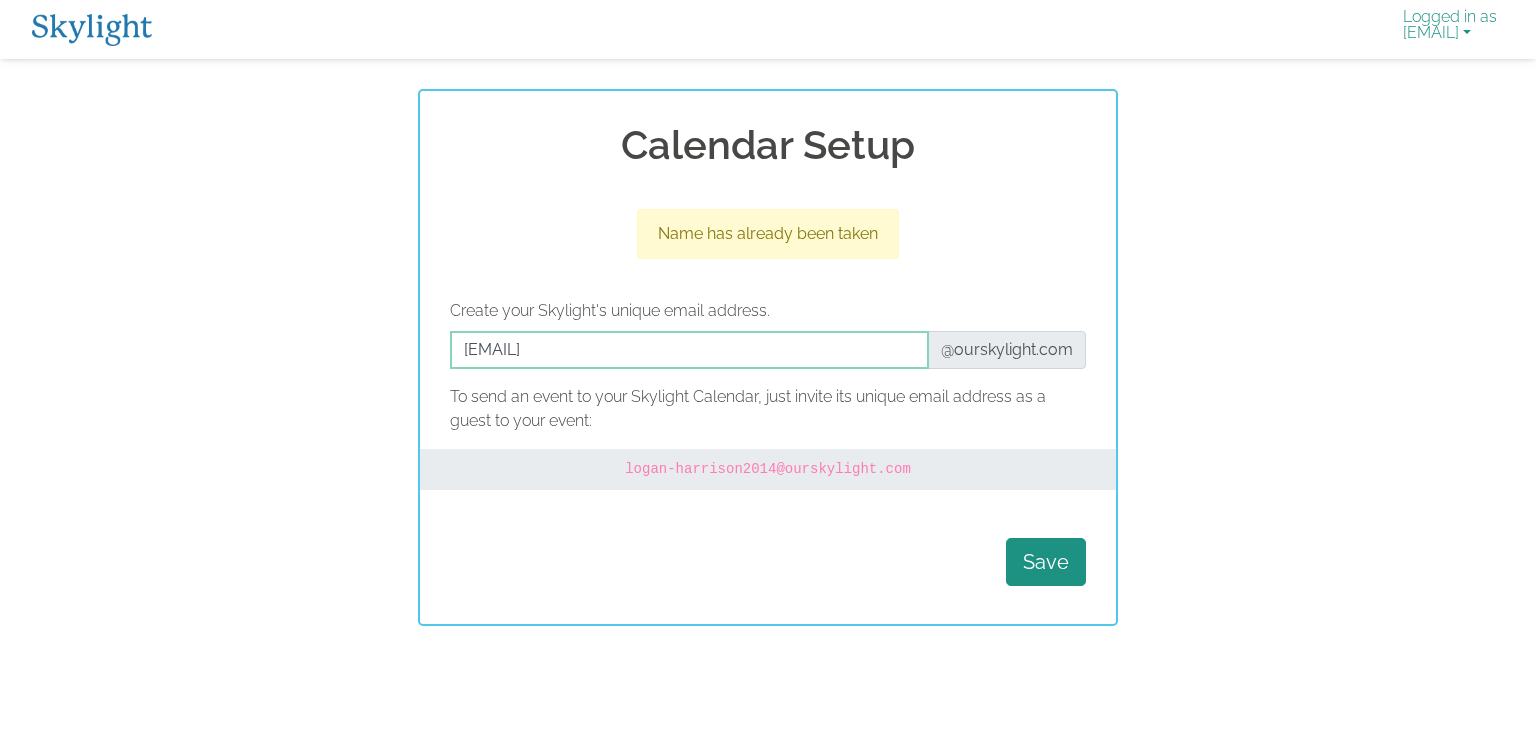 click on "Logged in as logan.r.harrison2014@gmail.com" at bounding box center [1450, 29] 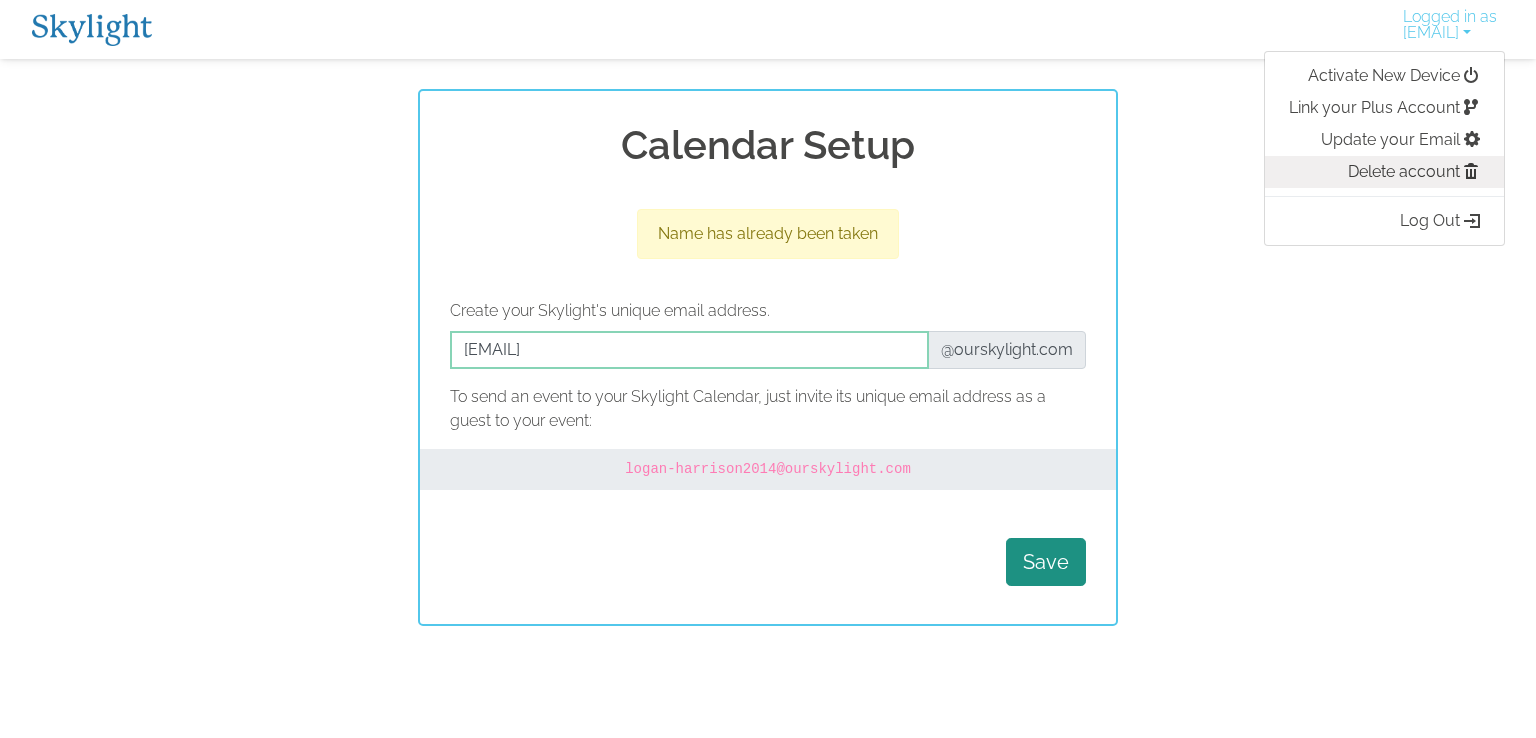 click on "Delete account" at bounding box center [1384, 172] 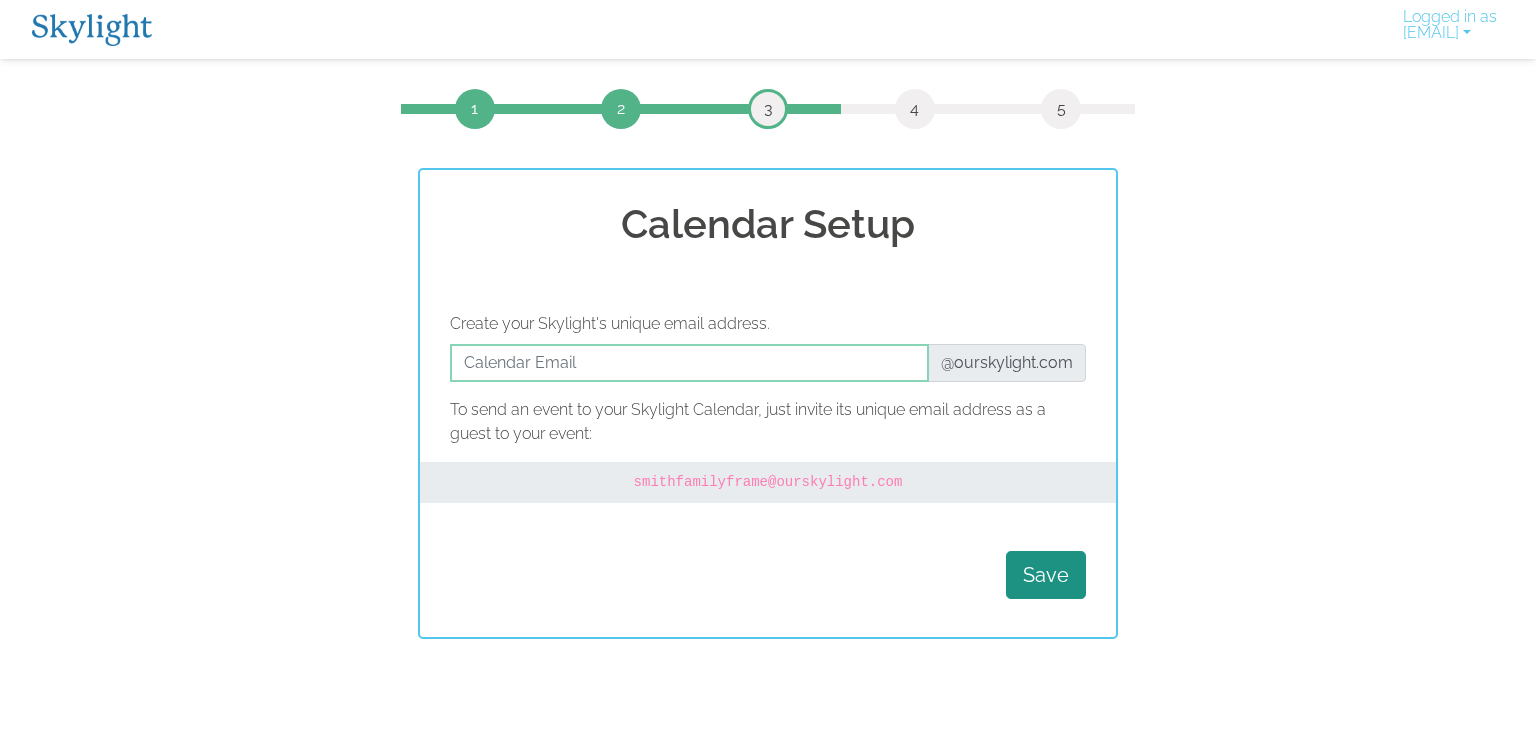 scroll, scrollTop: 0, scrollLeft: 0, axis: both 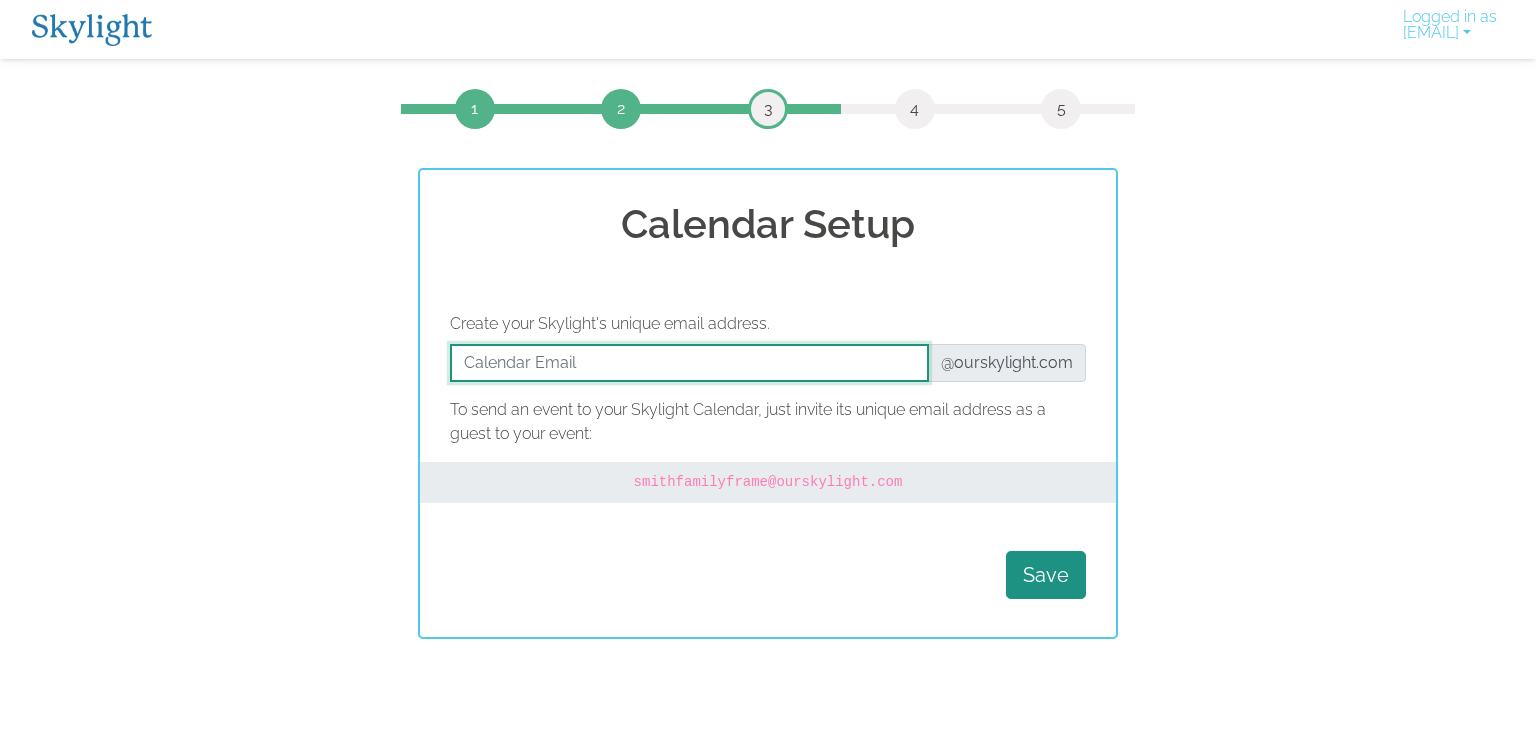 click at bounding box center (689, 363) 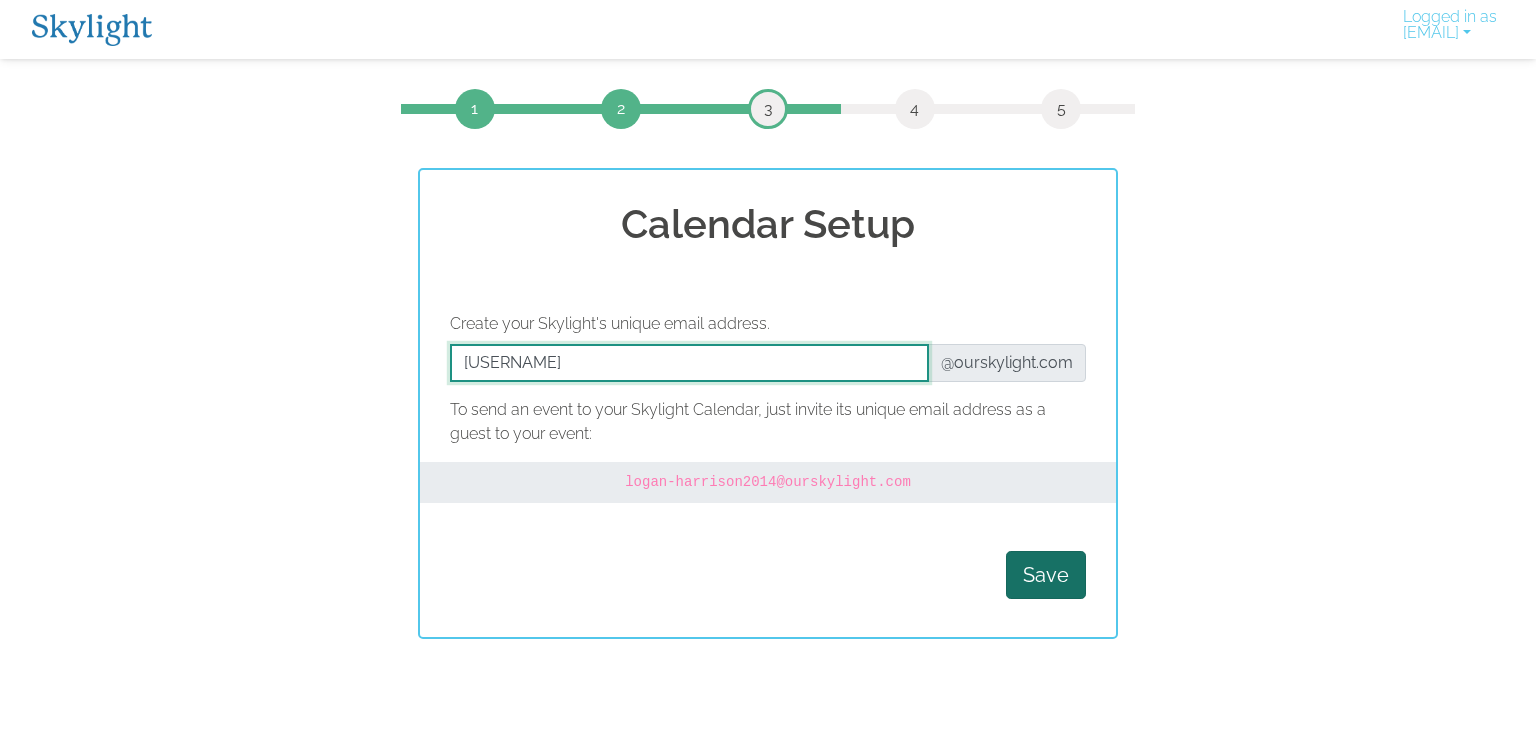 type on "Logan.harrison2014" 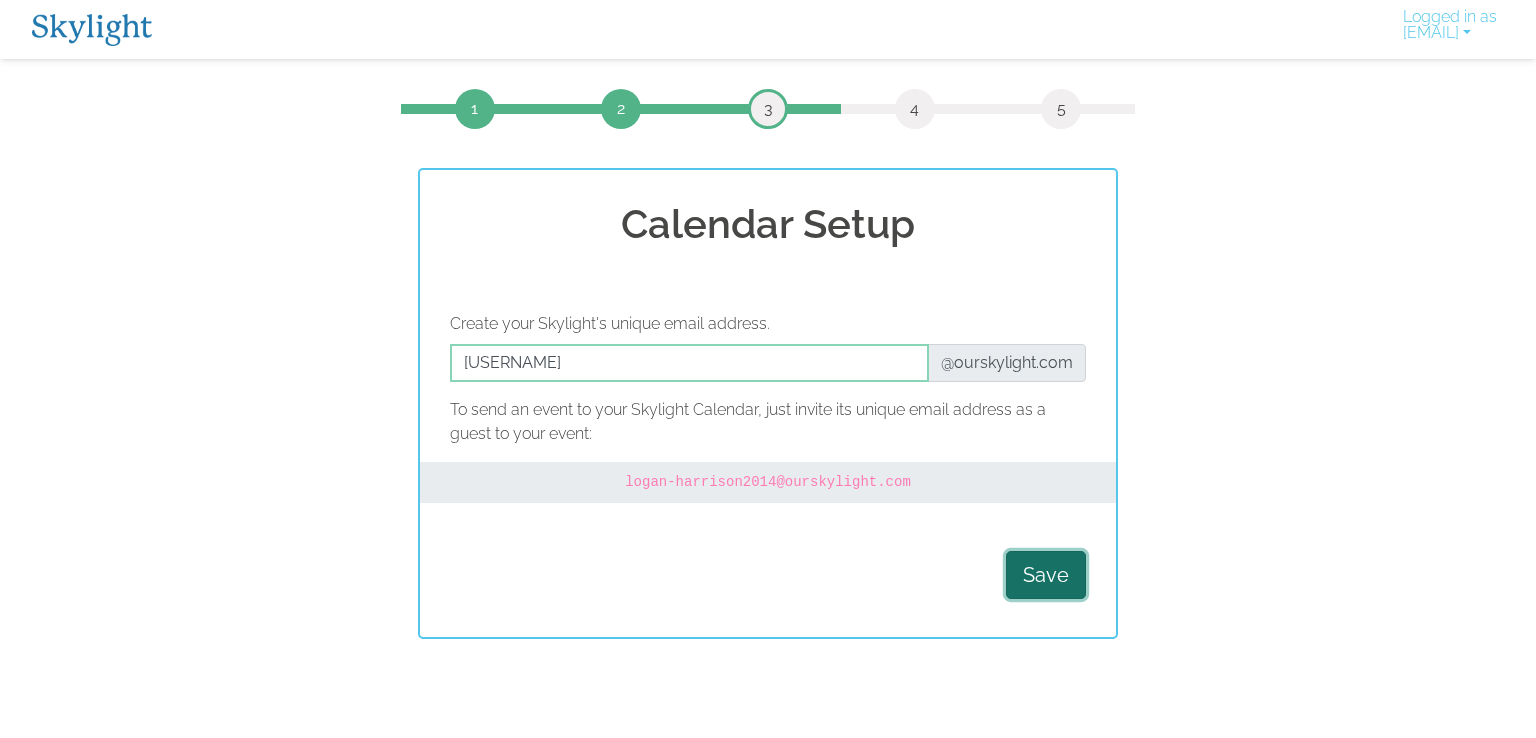 click on "Save" at bounding box center [1046, 575] 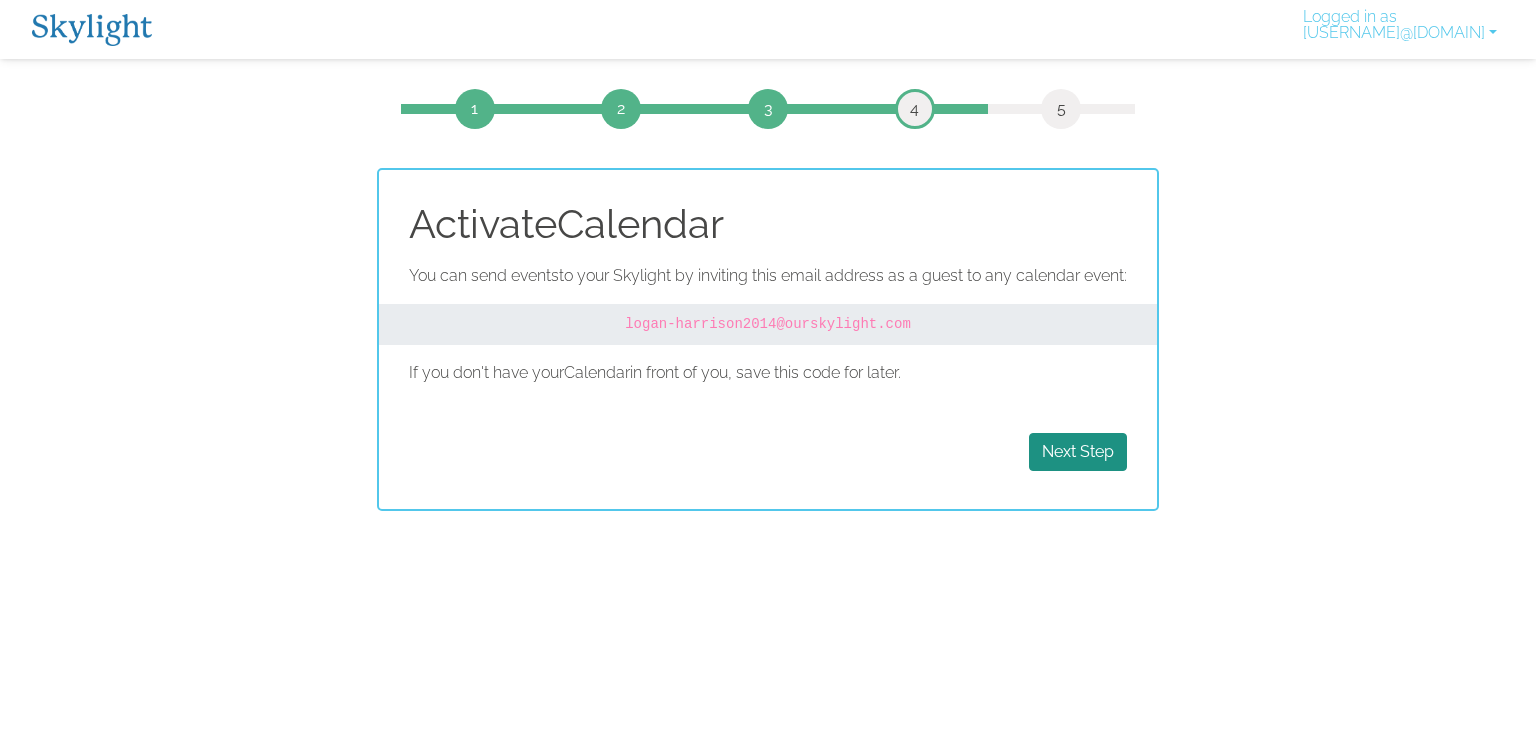 scroll, scrollTop: 0, scrollLeft: 0, axis: both 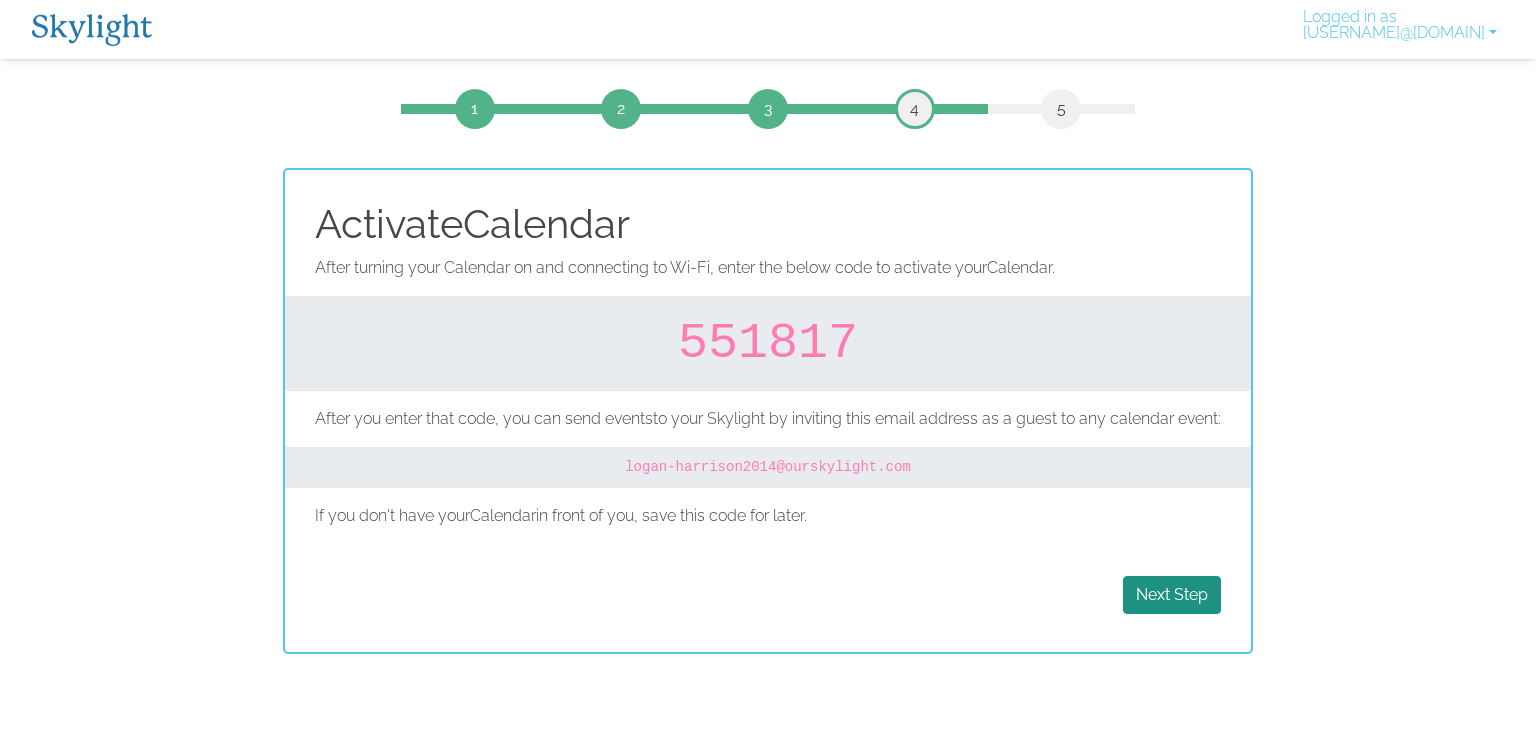 click on "551817" at bounding box center (768, 343) 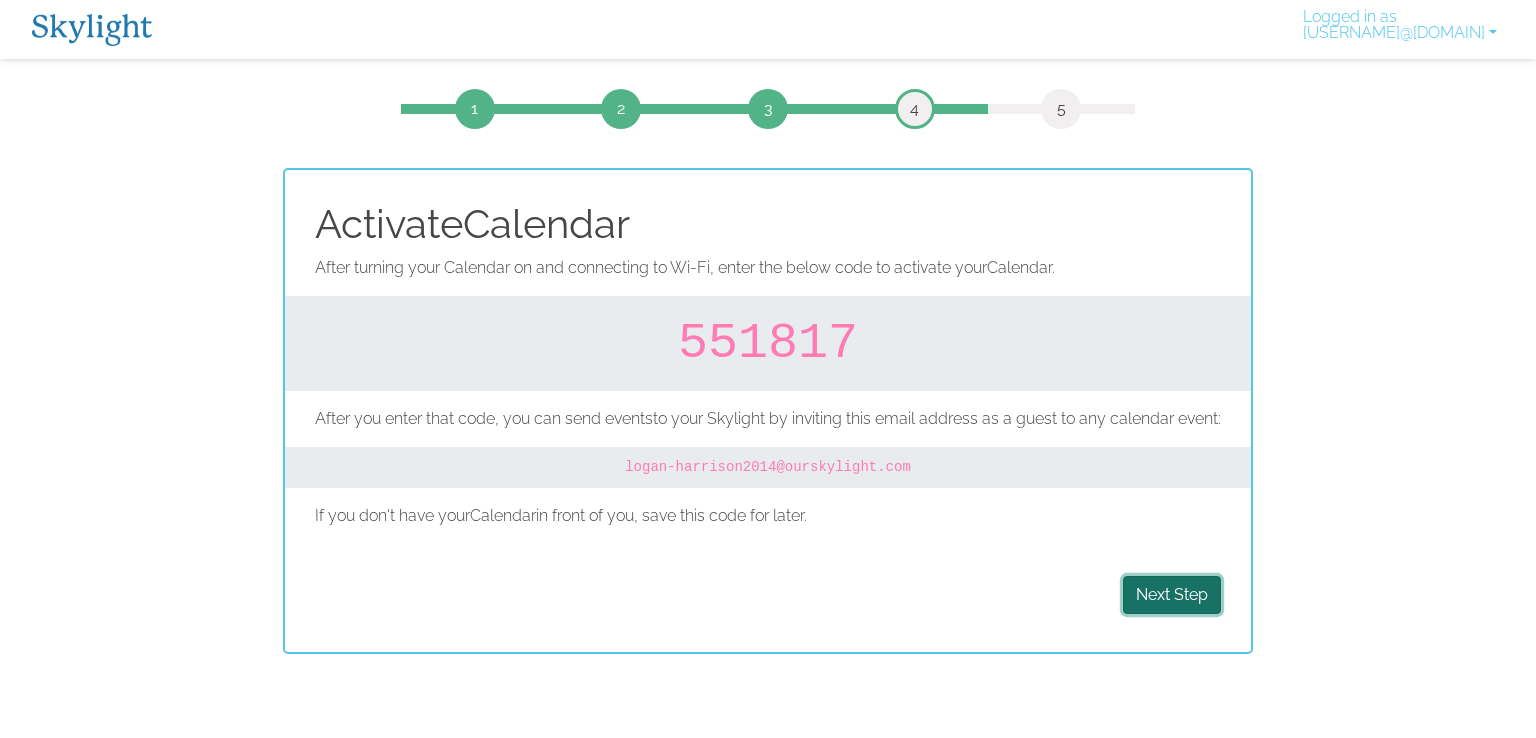 click on "Next Step" at bounding box center [1172, 595] 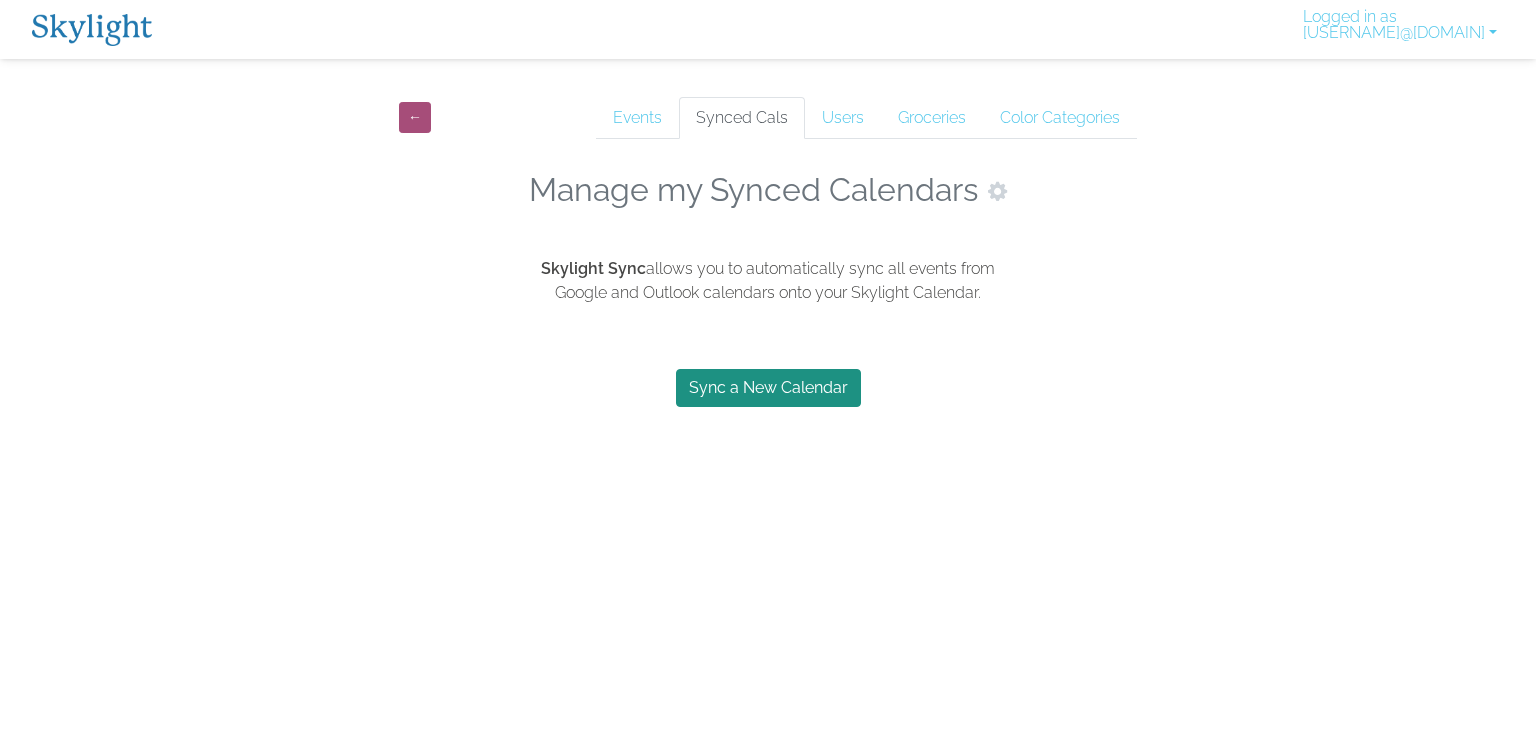 scroll, scrollTop: 0, scrollLeft: 0, axis: both 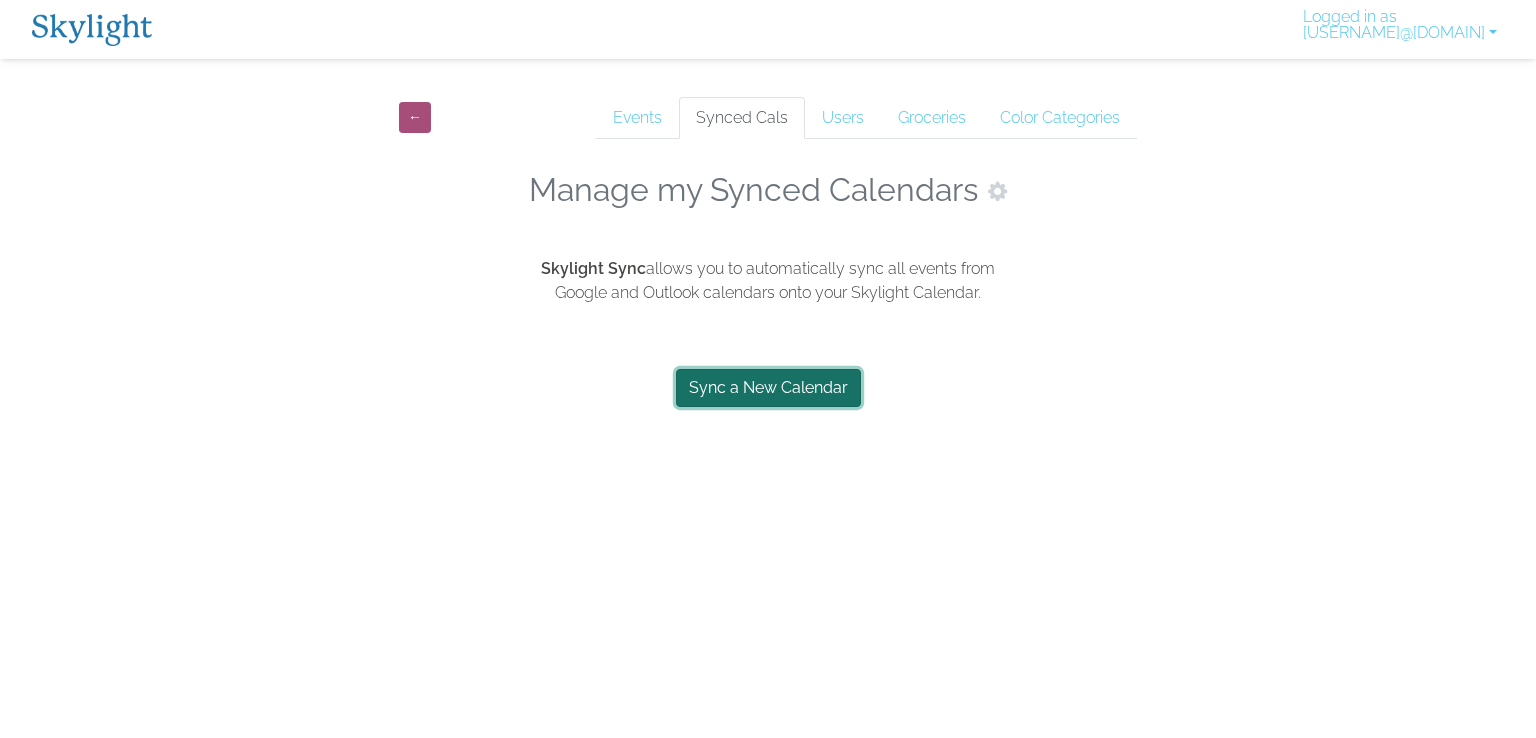 click on "Sync a New Calendar" at bounding box center [768, 388] 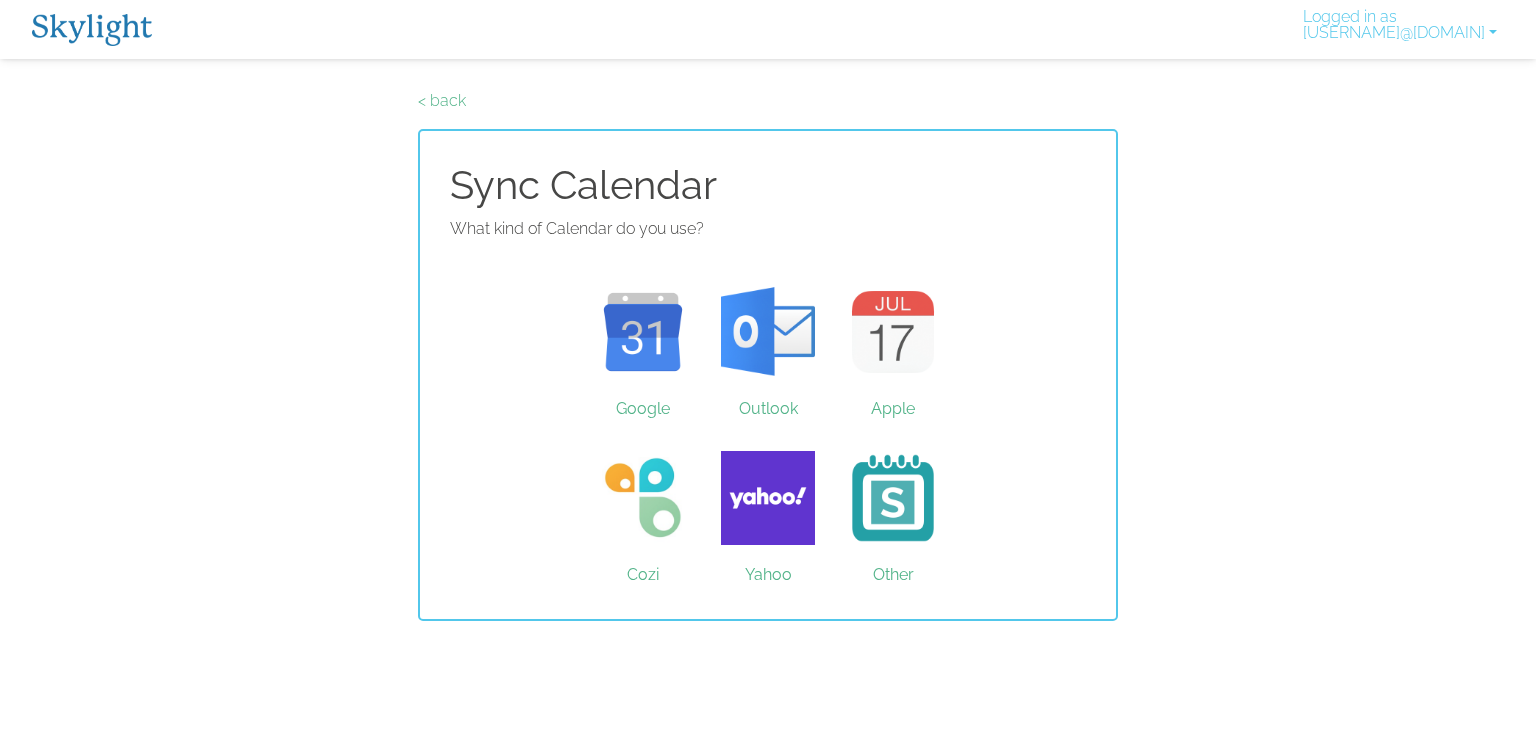 scroll, scrollTop: 0, scrollLeft: 0, axis: both 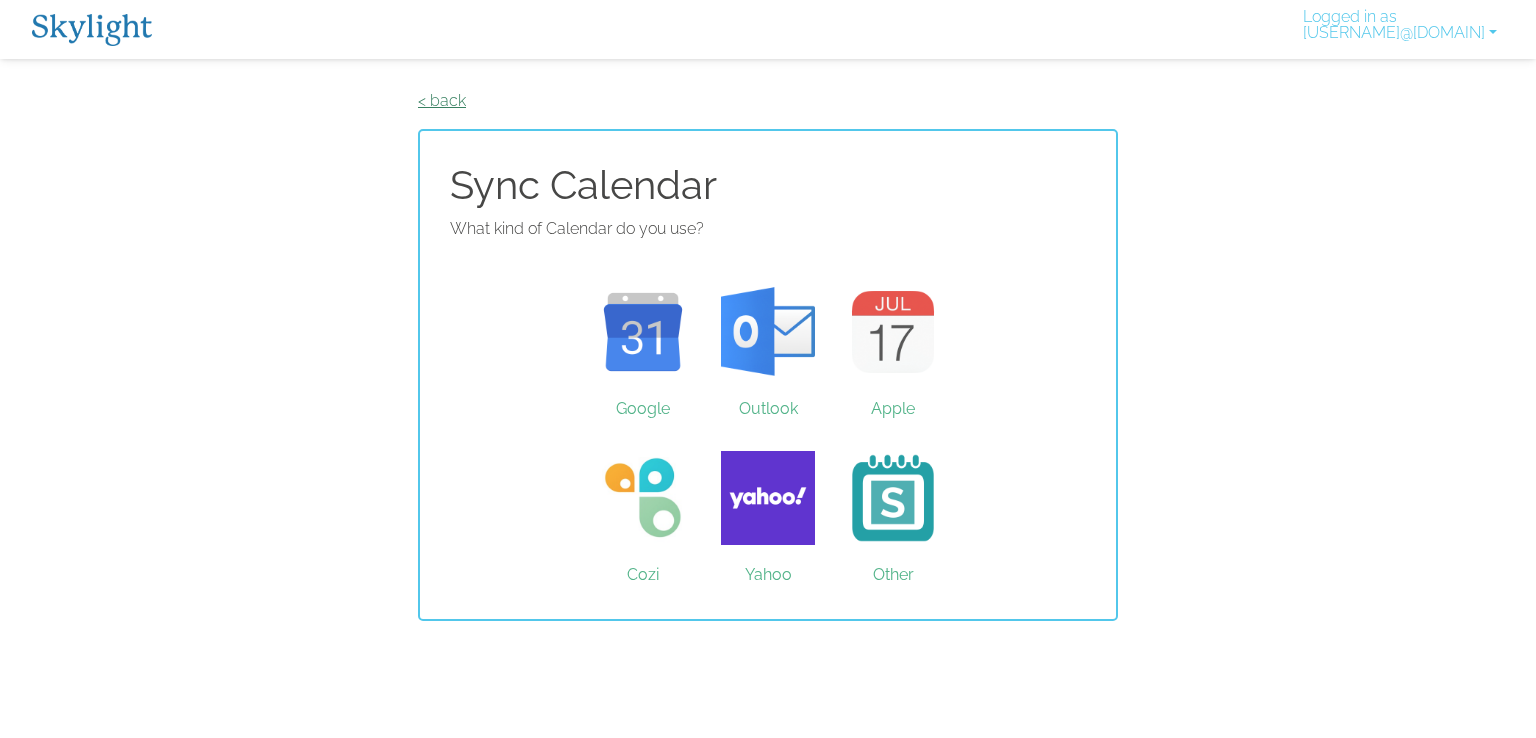 click on "< back" at bounding box center (442, 100) 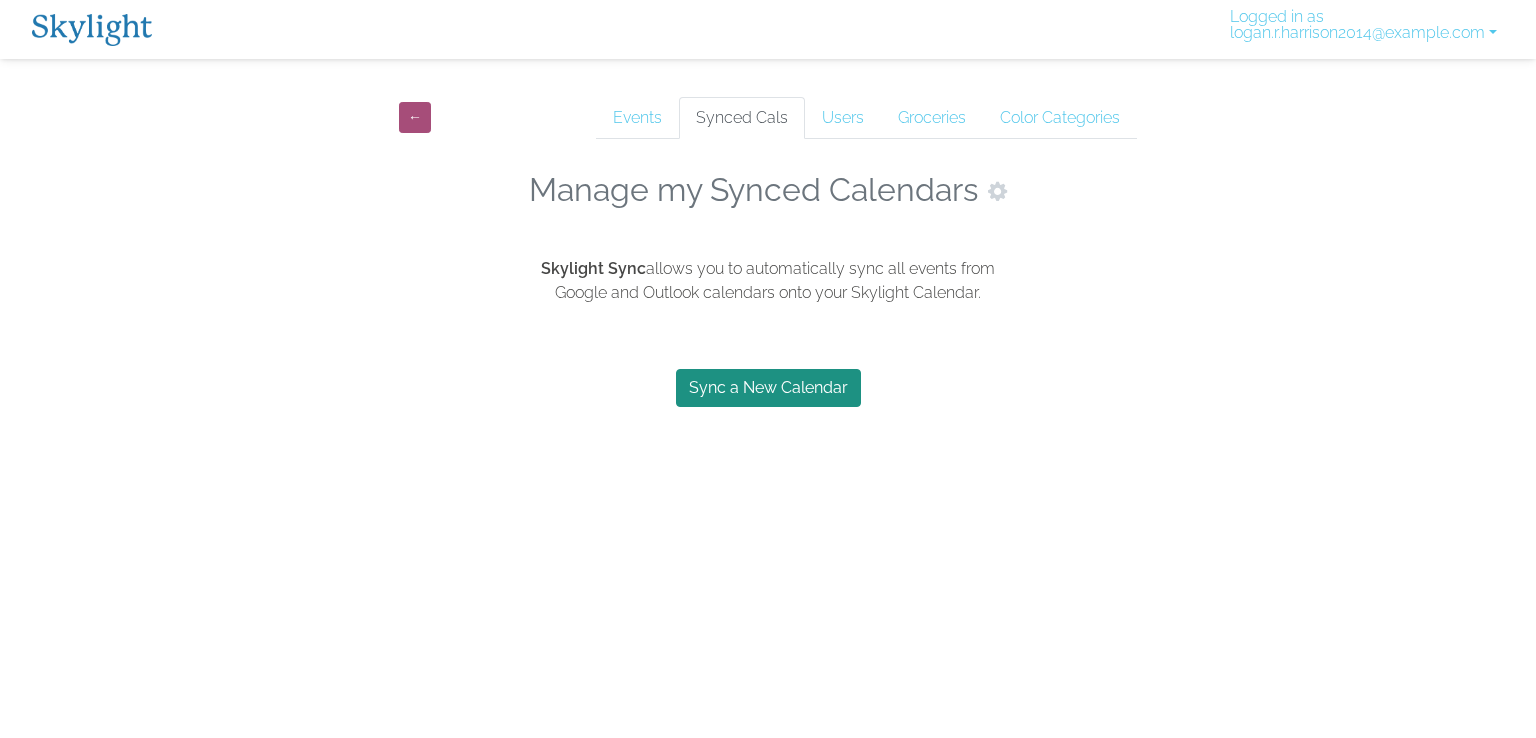 scroll, scrollTop: 0, scrollLeft: 0, axis: both 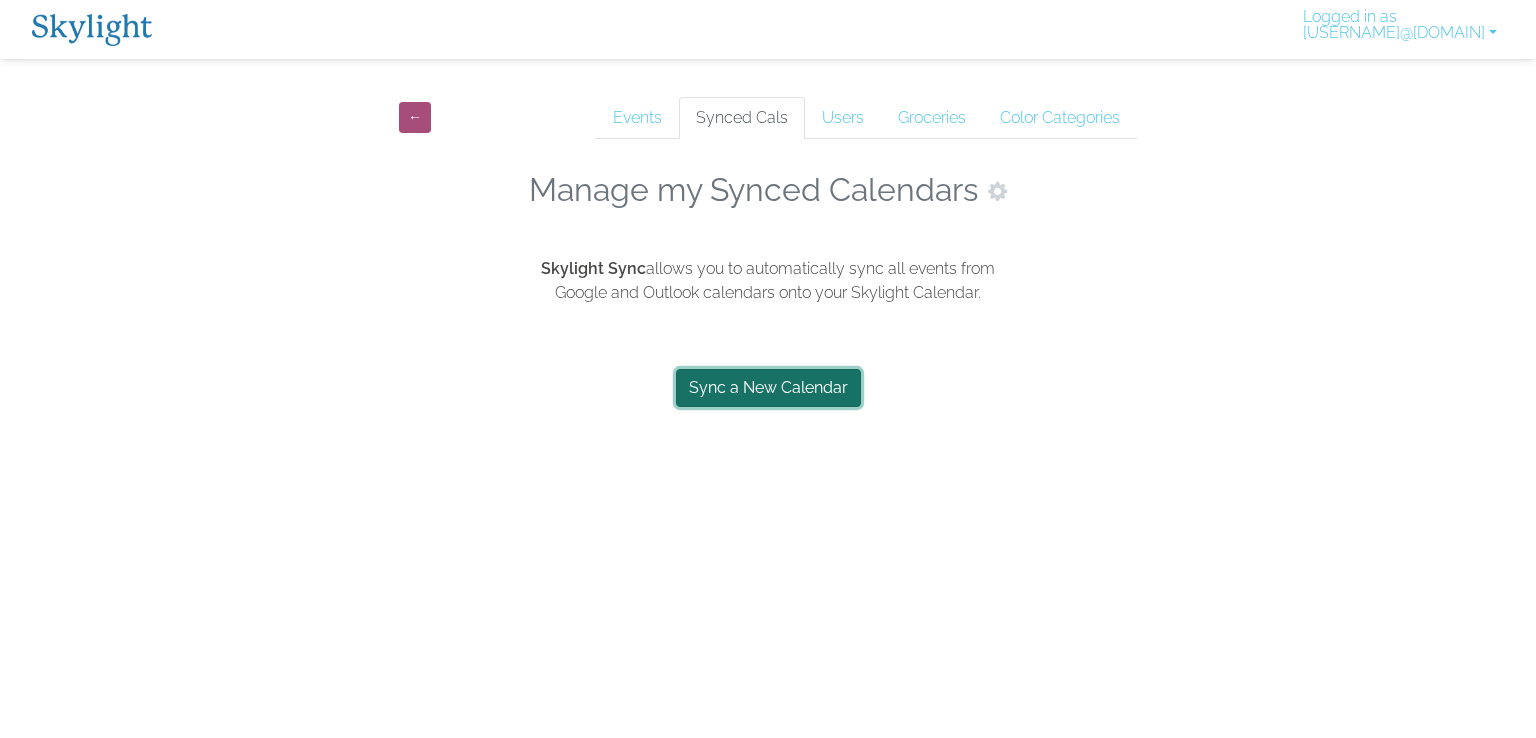 click on "Sync a New Calendar" at bounding box center [768, 388] 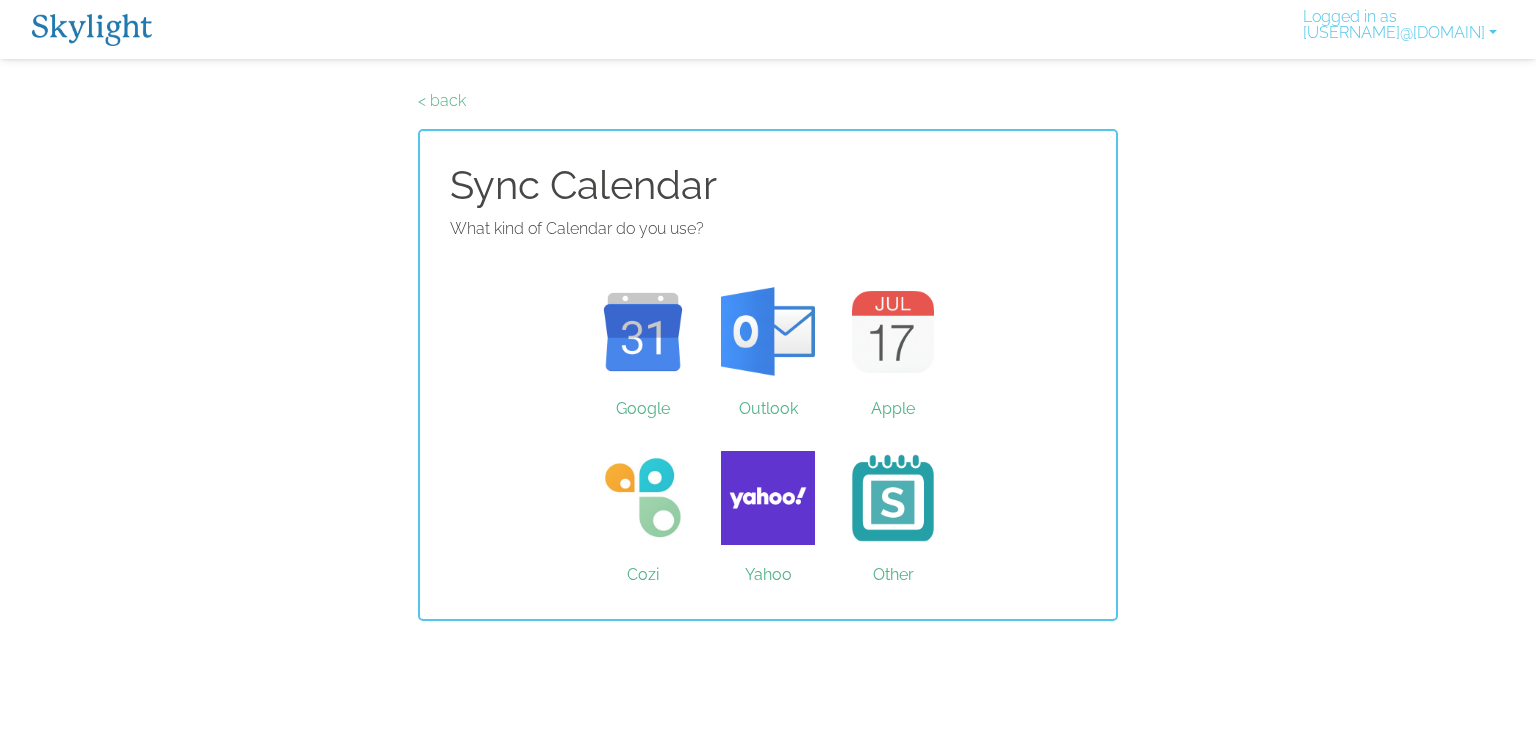 scroll, scrollTop: 0, scrollLeft: 0, axis: both 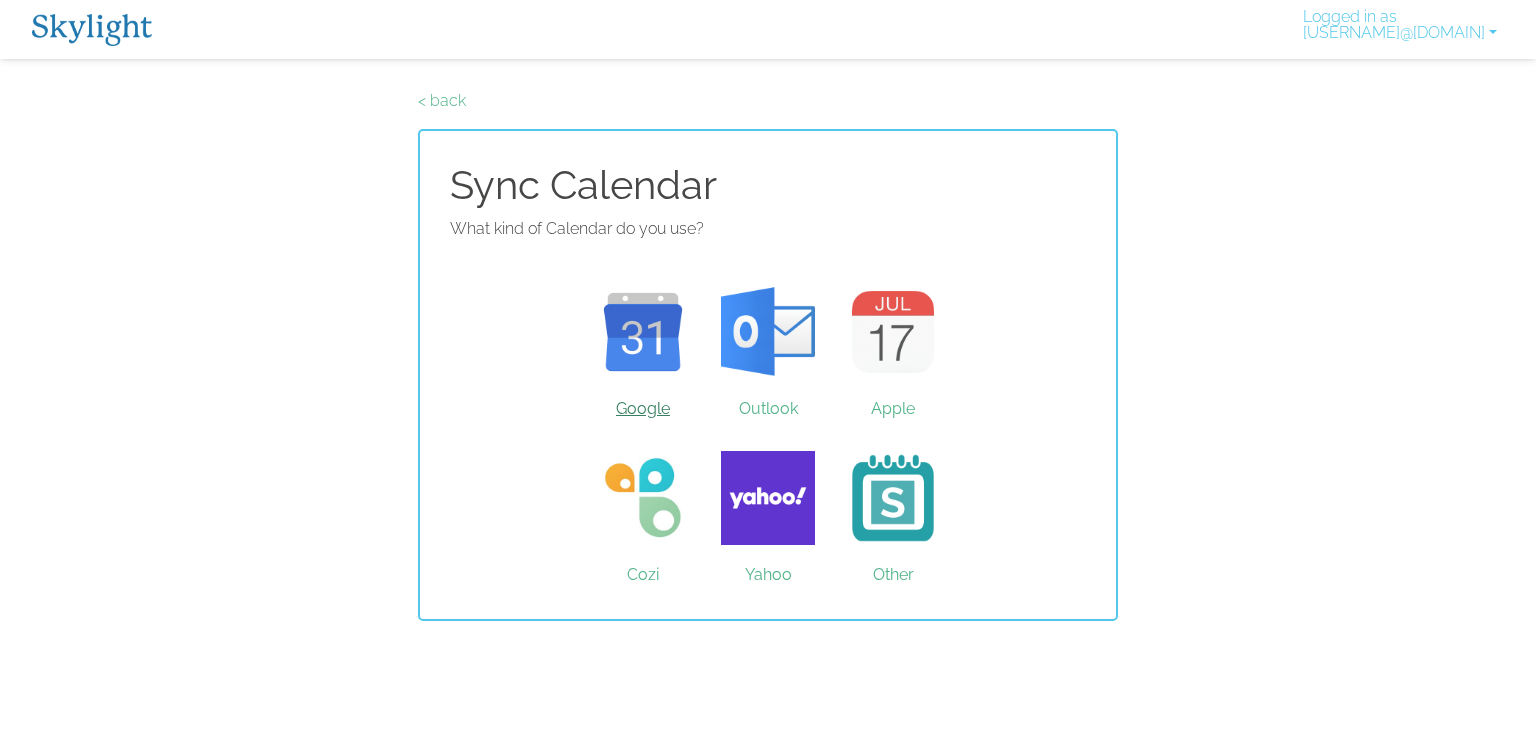 click on "Google" at bounding box center (643, 332) 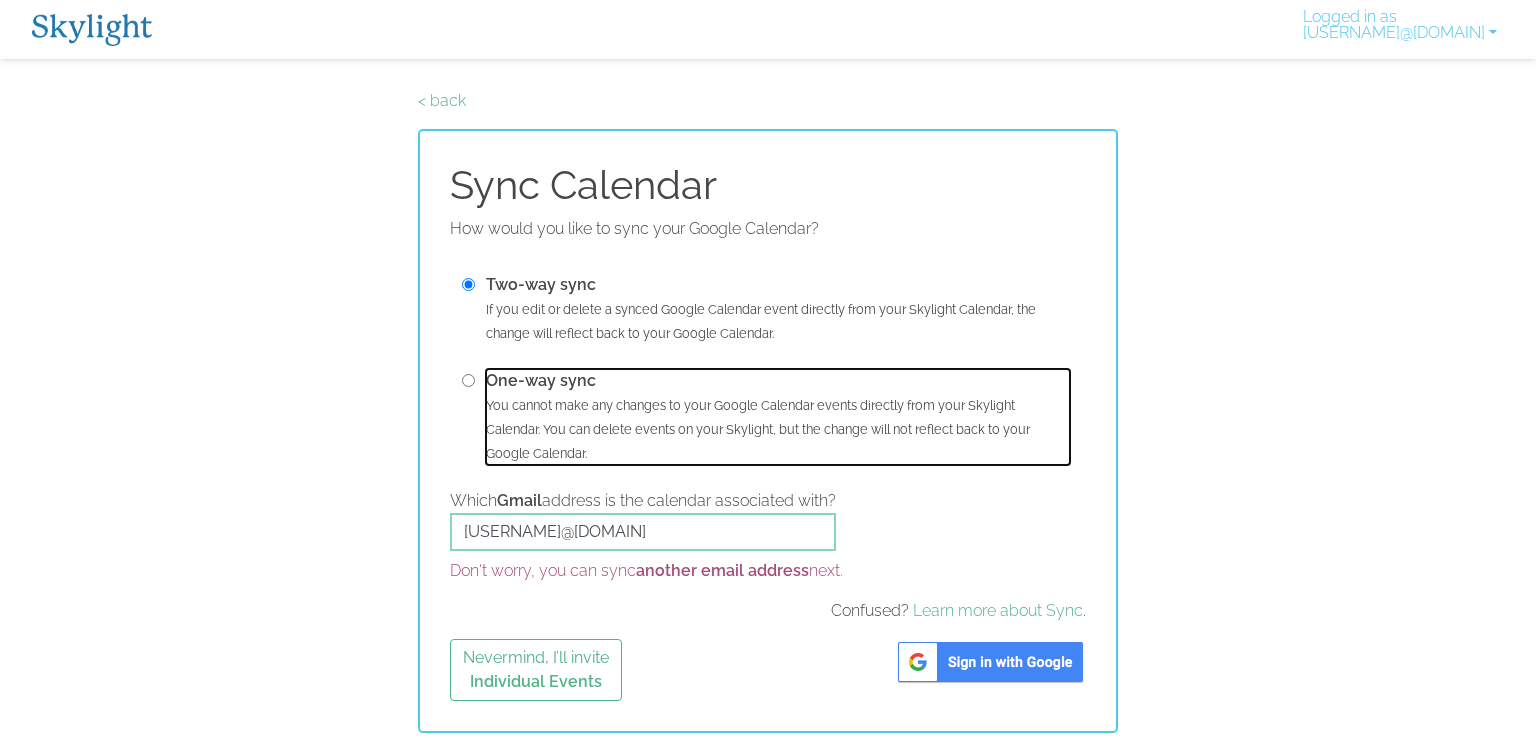 click on "One-way sync" at bounding box center [541, 380] 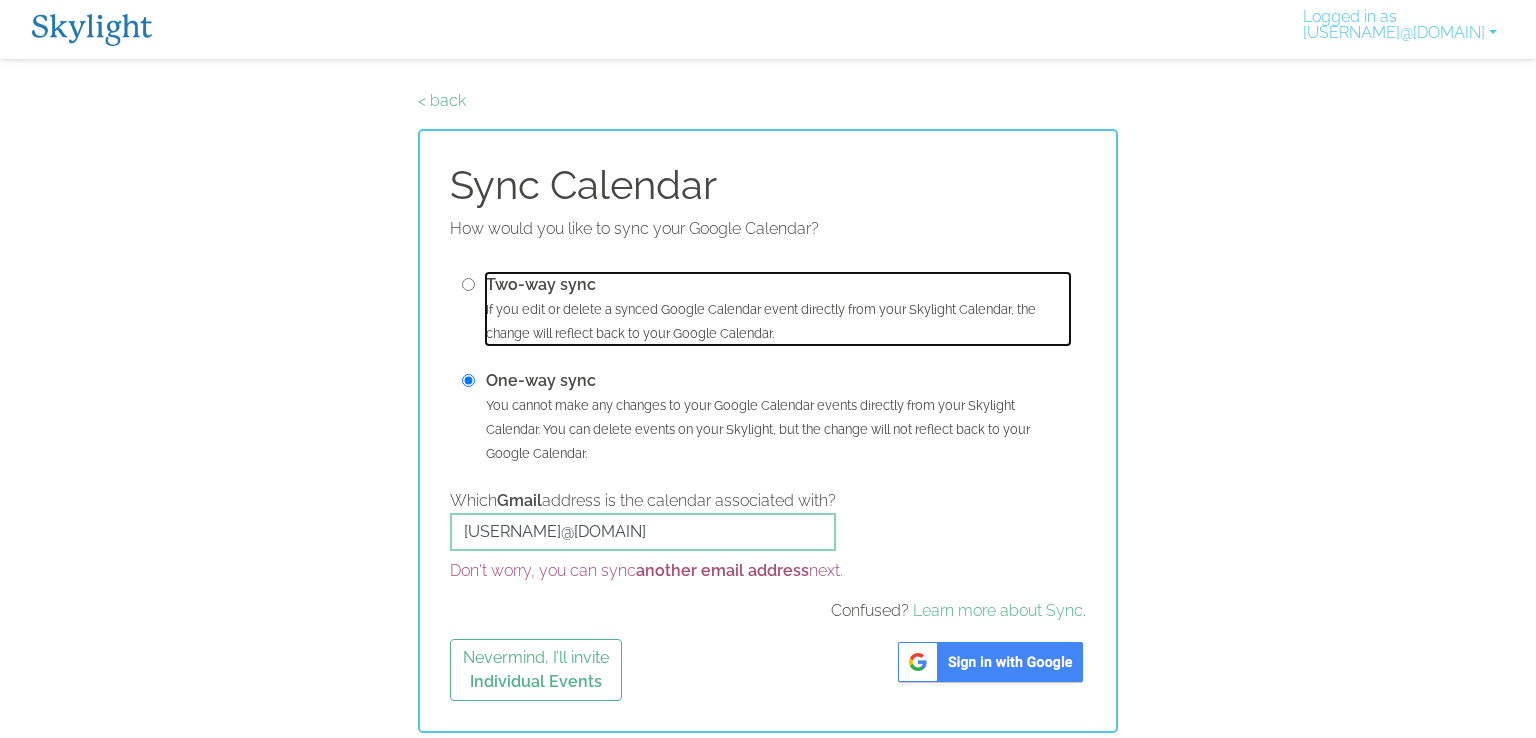 click on "Two-way sync If you edit or delete a synced Google Calendar event directly from your Skylight Calendar, the change will reflect back to your Google Calendar." at bounding box center [778, 309] 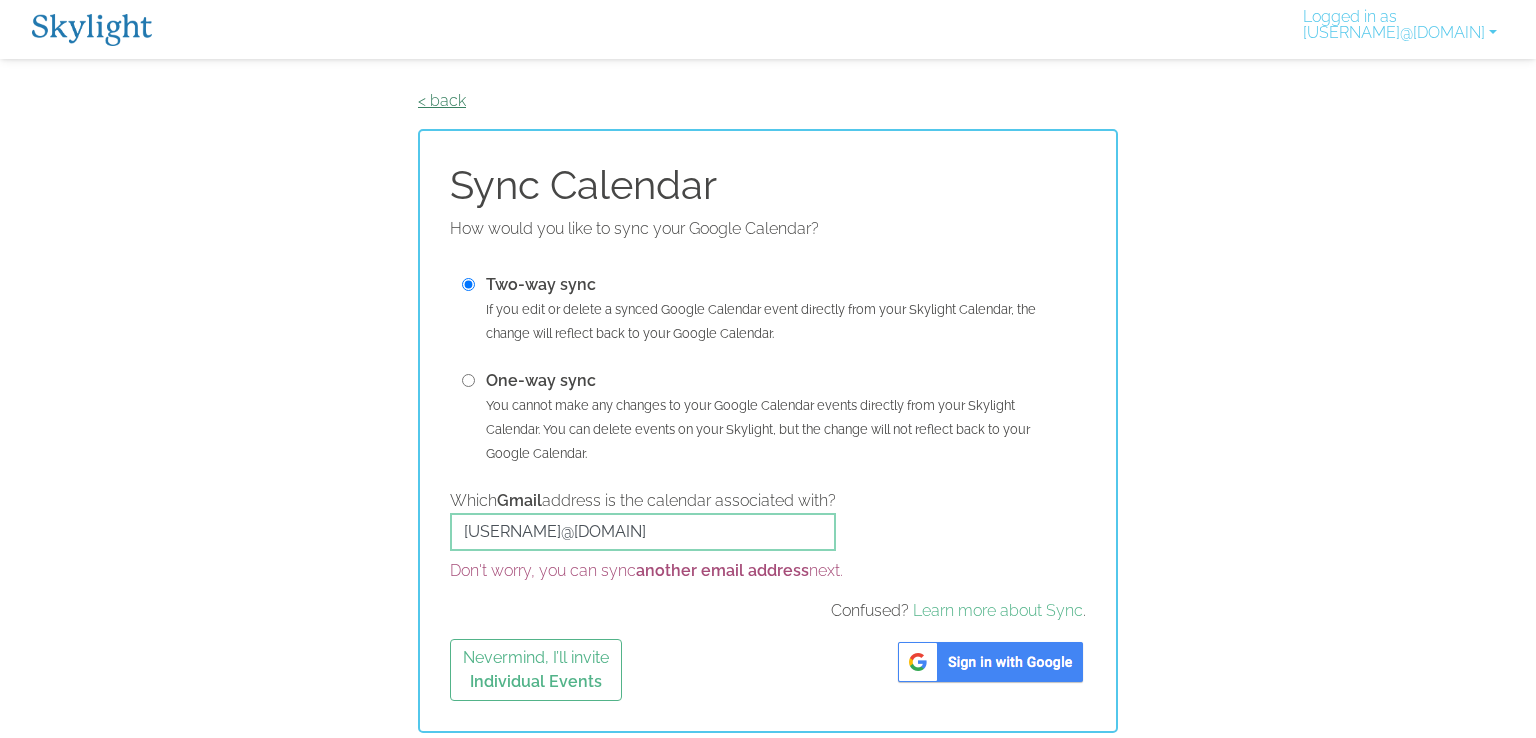 click on "< back" at bounding box center (442, 100) 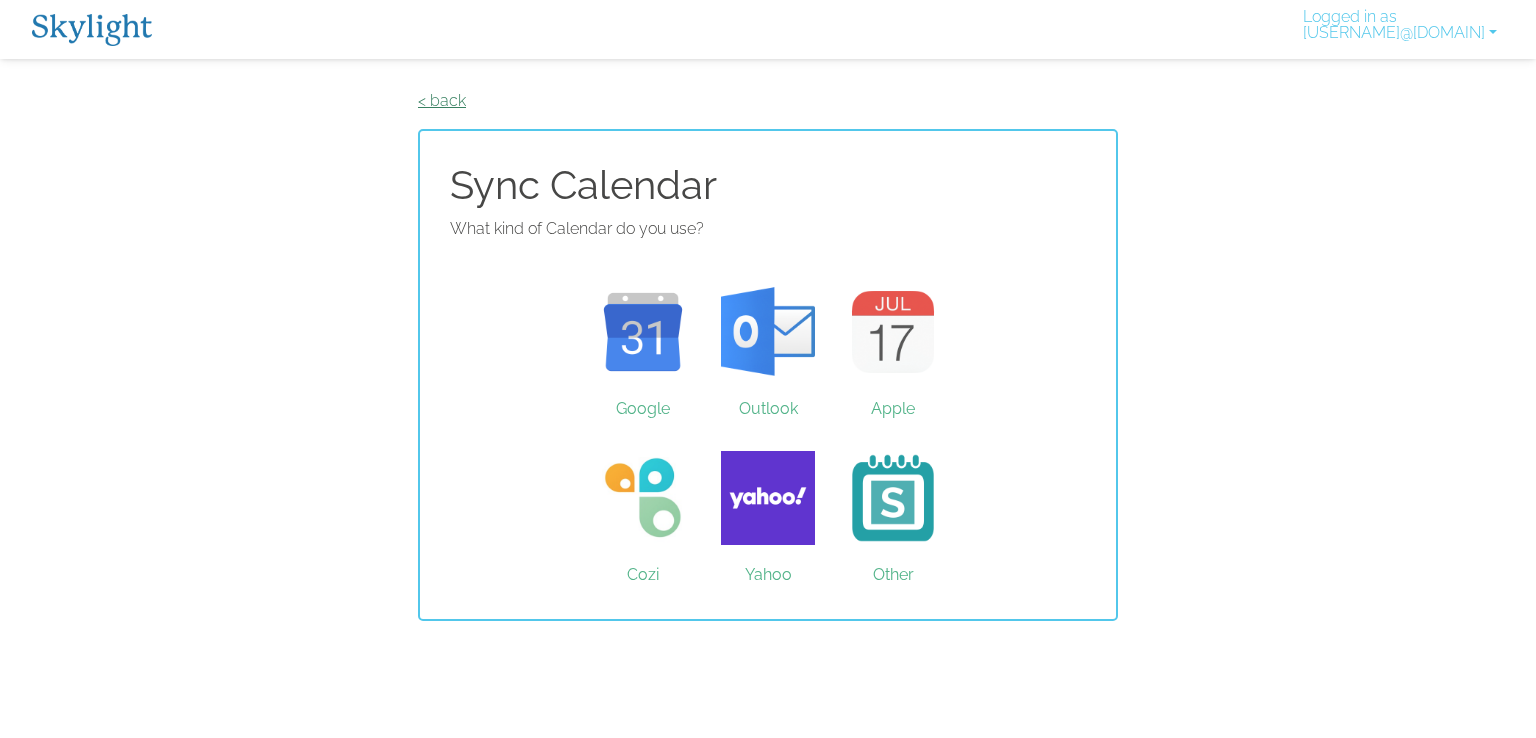 click on "< back" at bounding box center [442, 100] 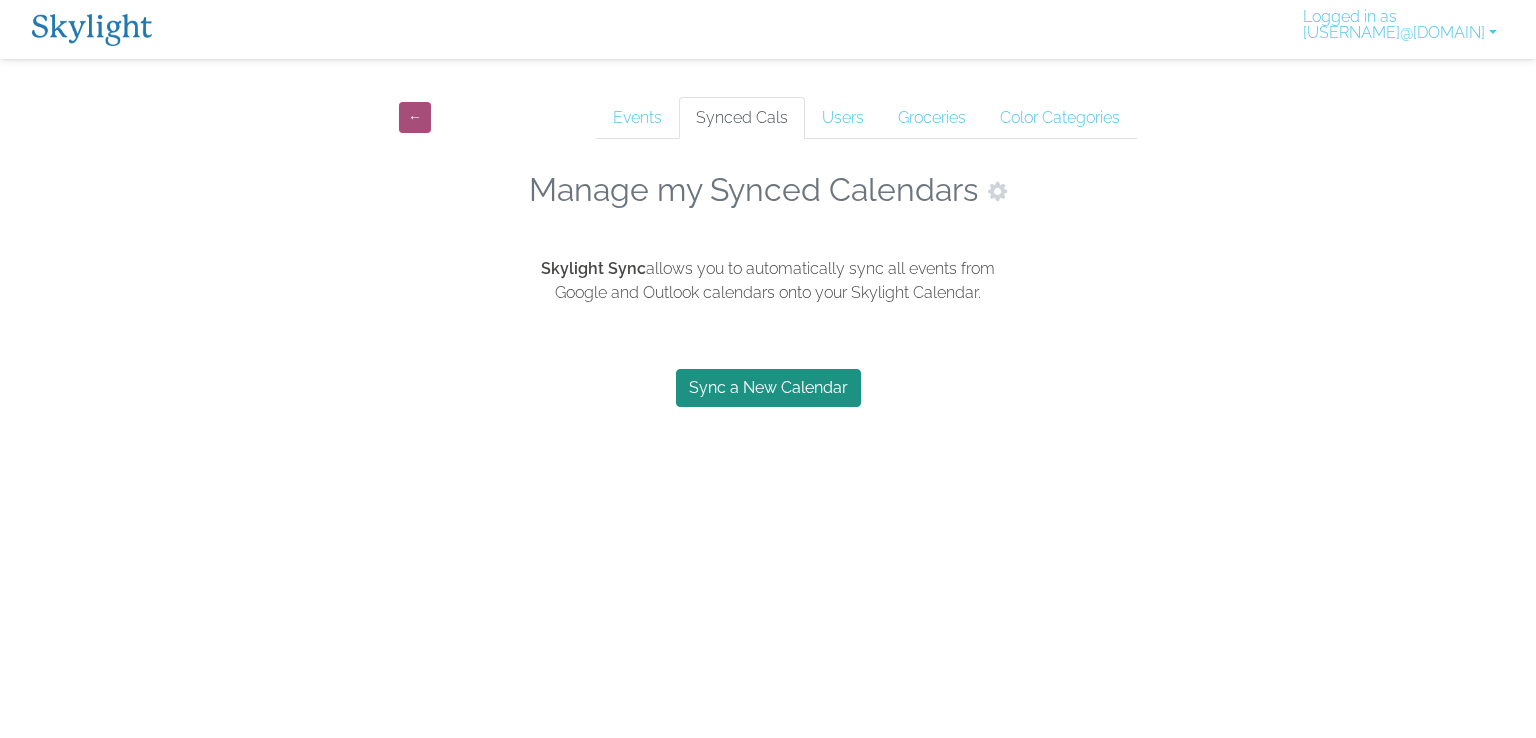 scroll, scrollTop: 0, scrollLeft: 0, axis: both 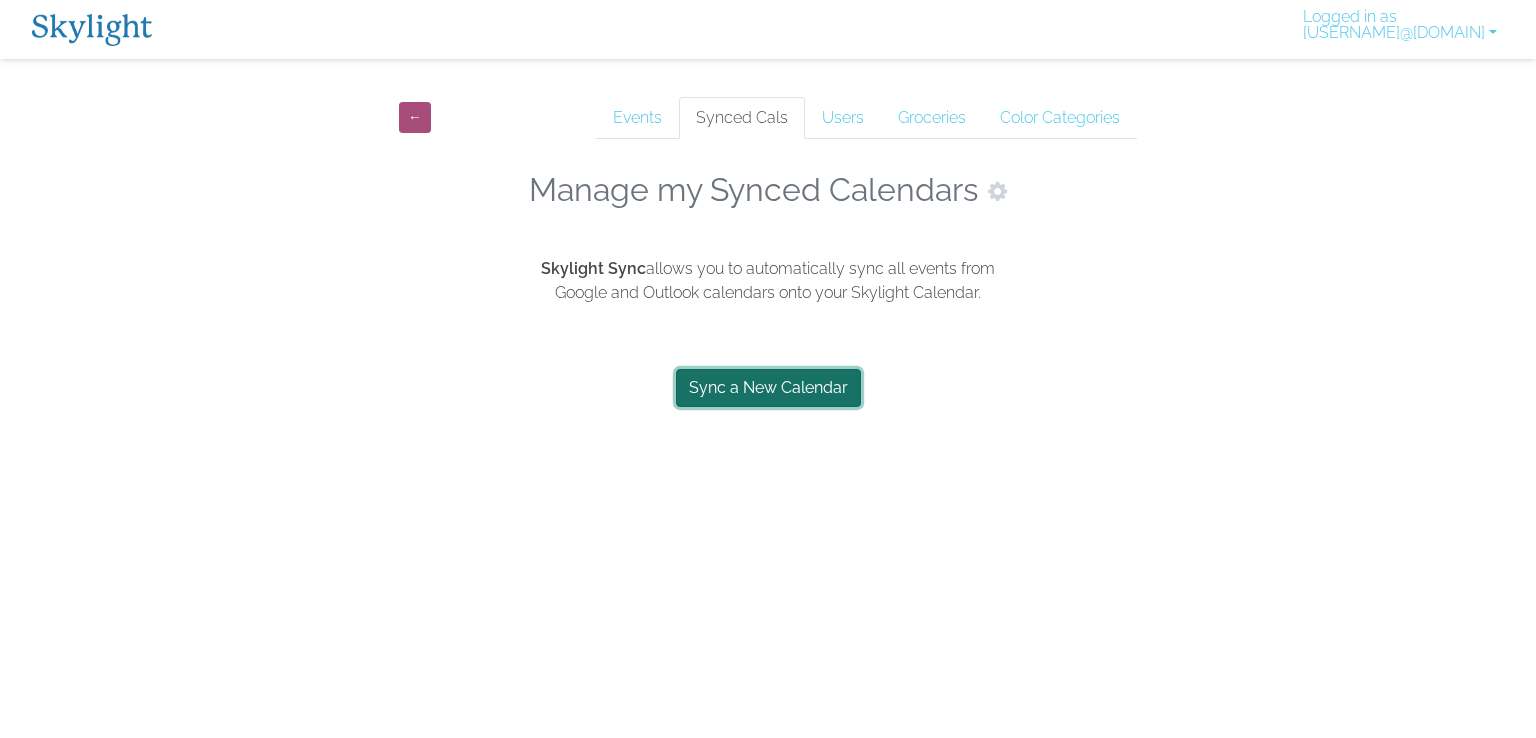 click on "Sync a New Calendar" at bounding box center (768, 388) 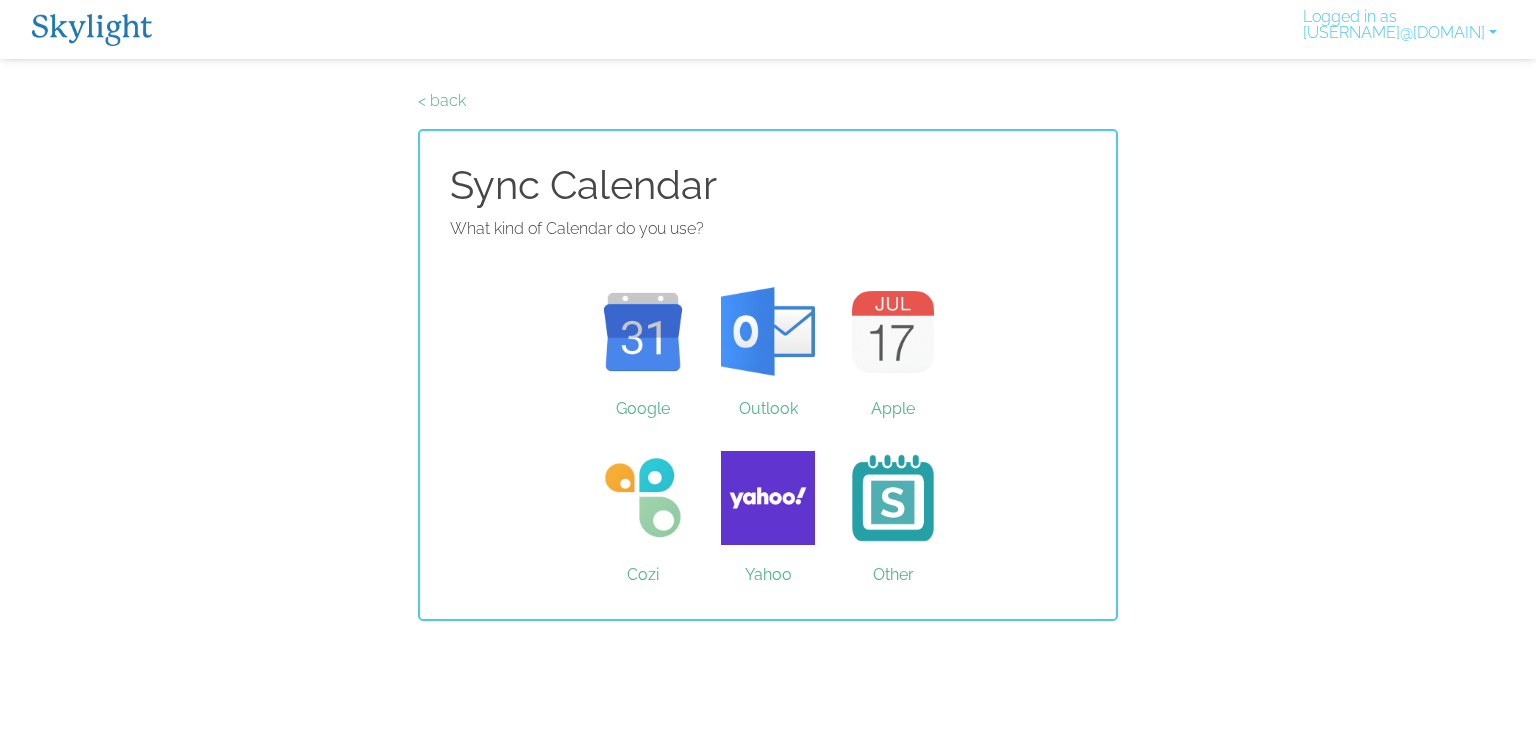 scroll, scrollTop: 0, scrollLeft: 0, axis: both 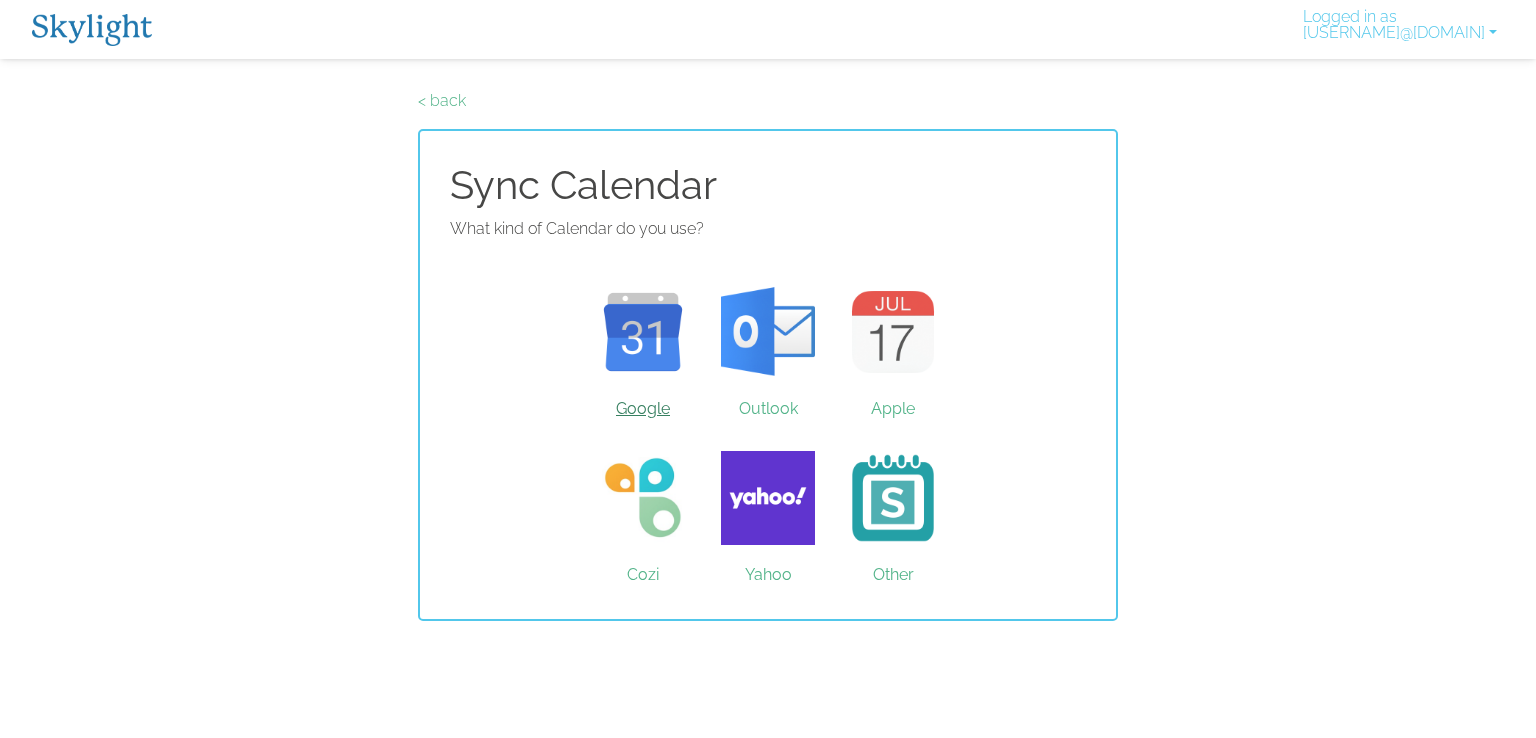 click on "Google" at bounding box center [643, 332] 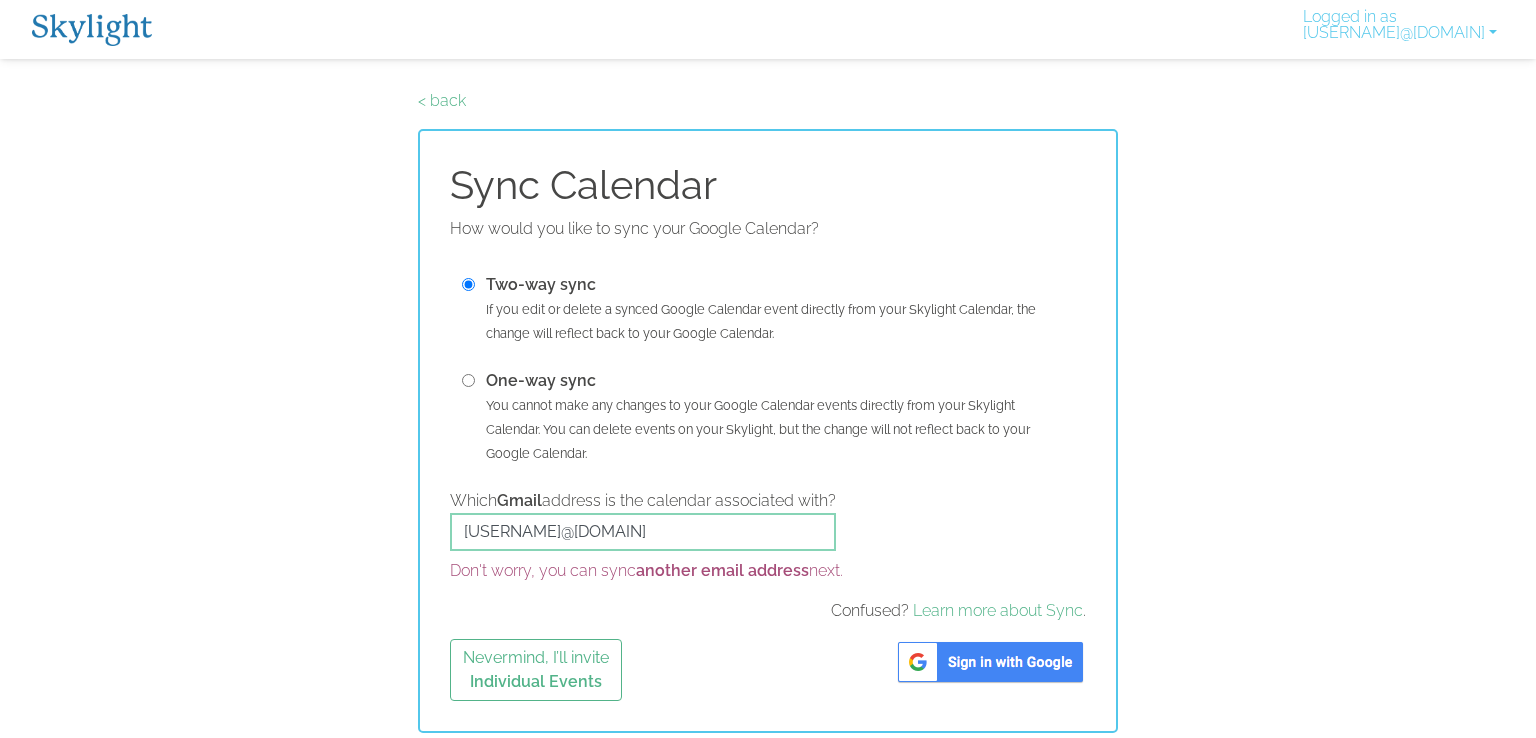 click at bounding box center (990, 662) 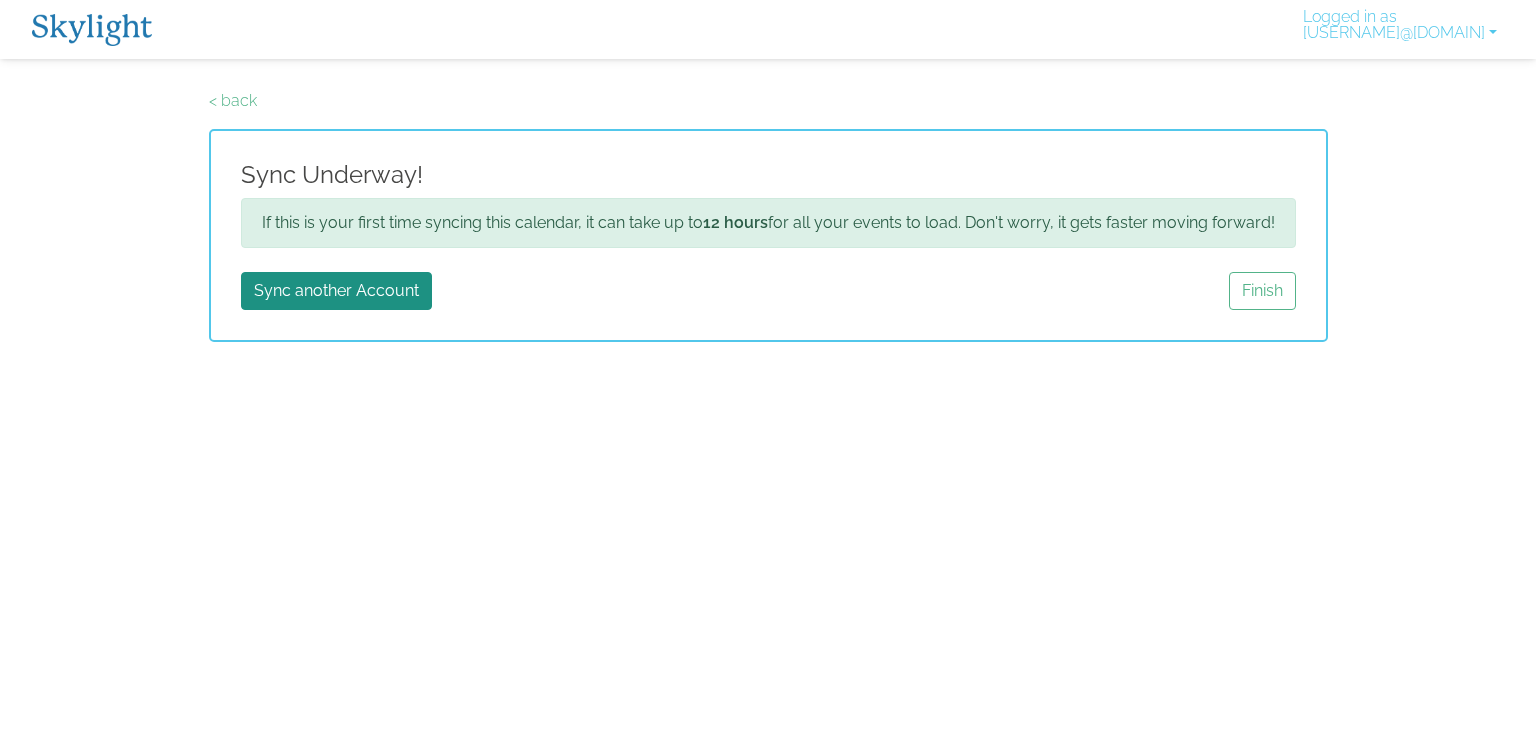 scroll, scrollTop: 0, scrollLeft: 0, axis: both 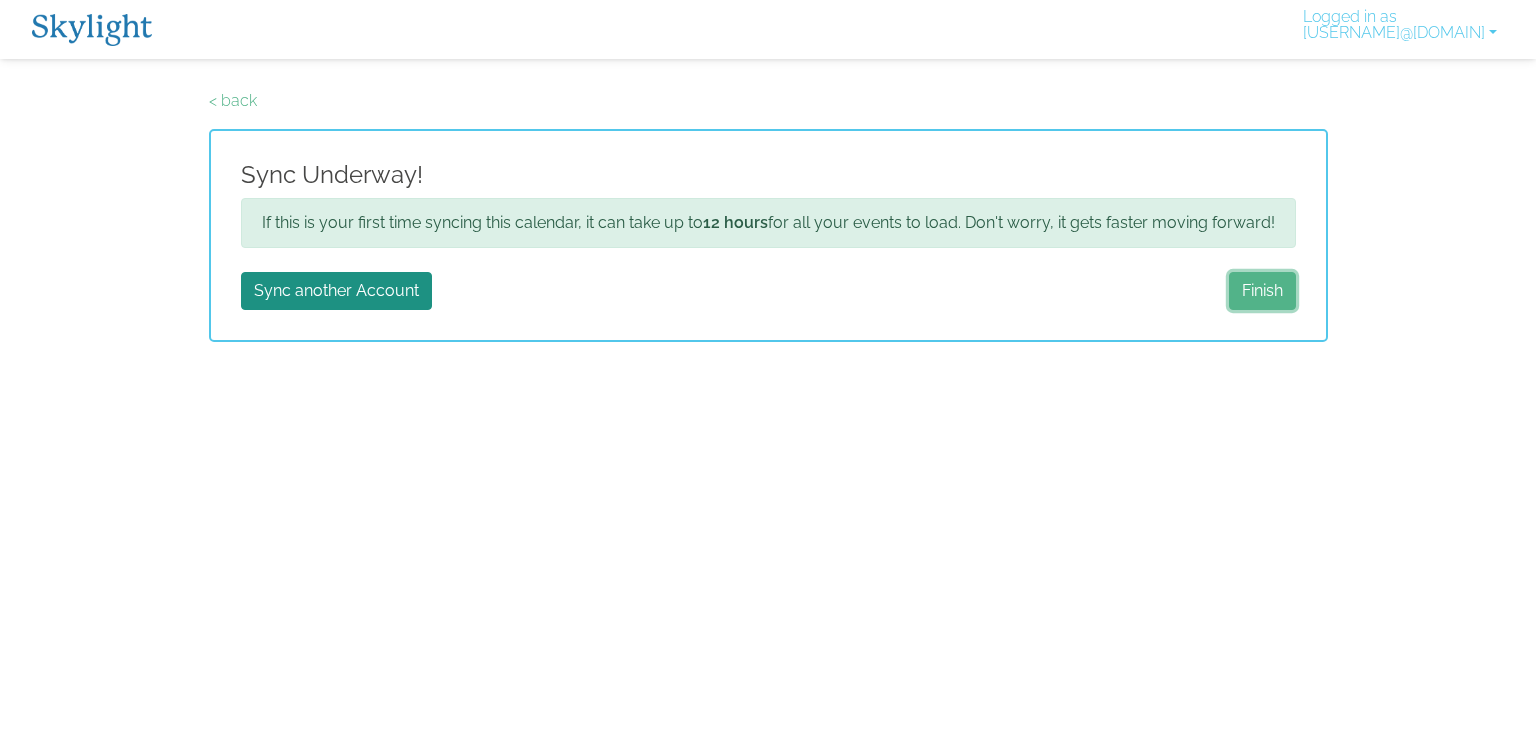 click on "Finish" at bounding box center (1262, 291) 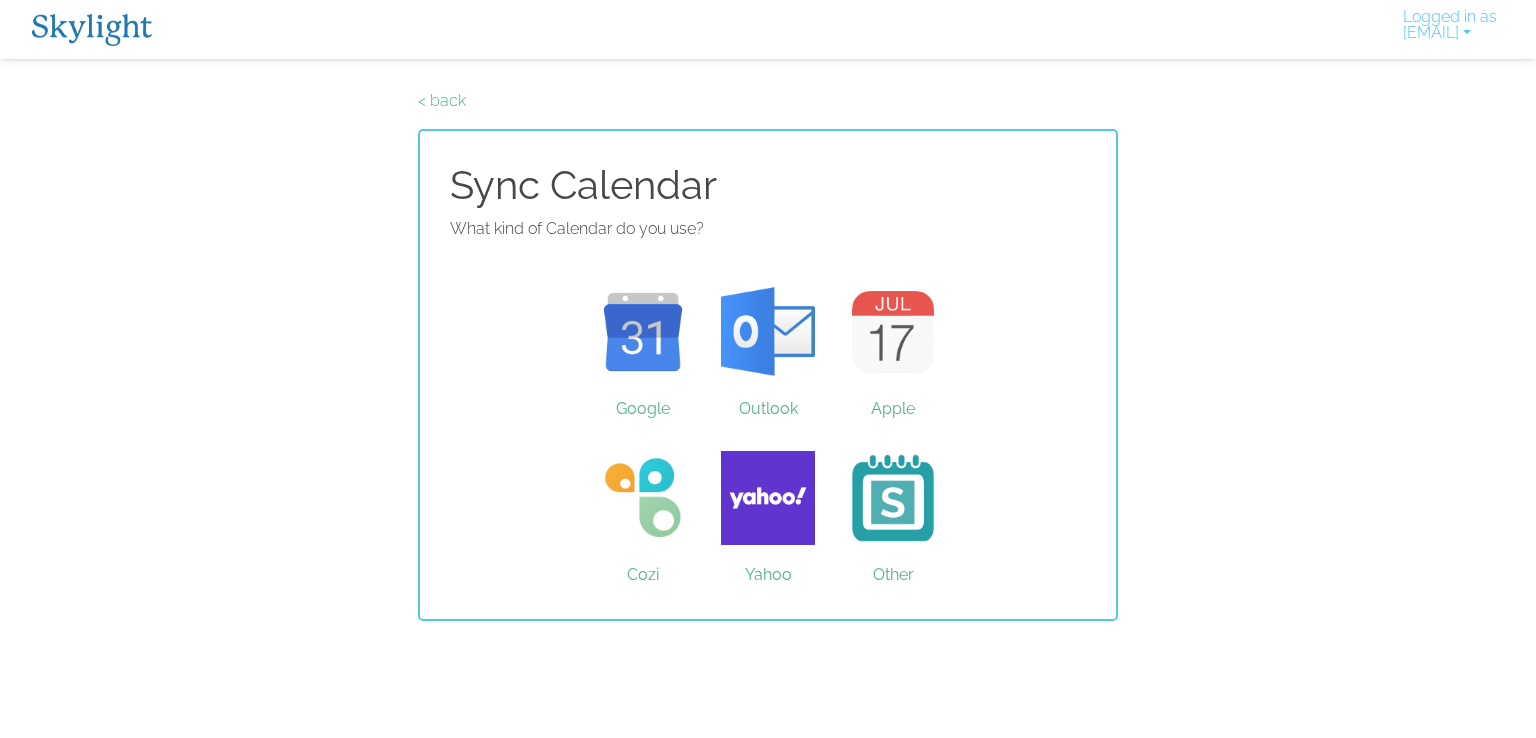 scroll, scrollTop: 0, scrollLeft: 0, axis: both 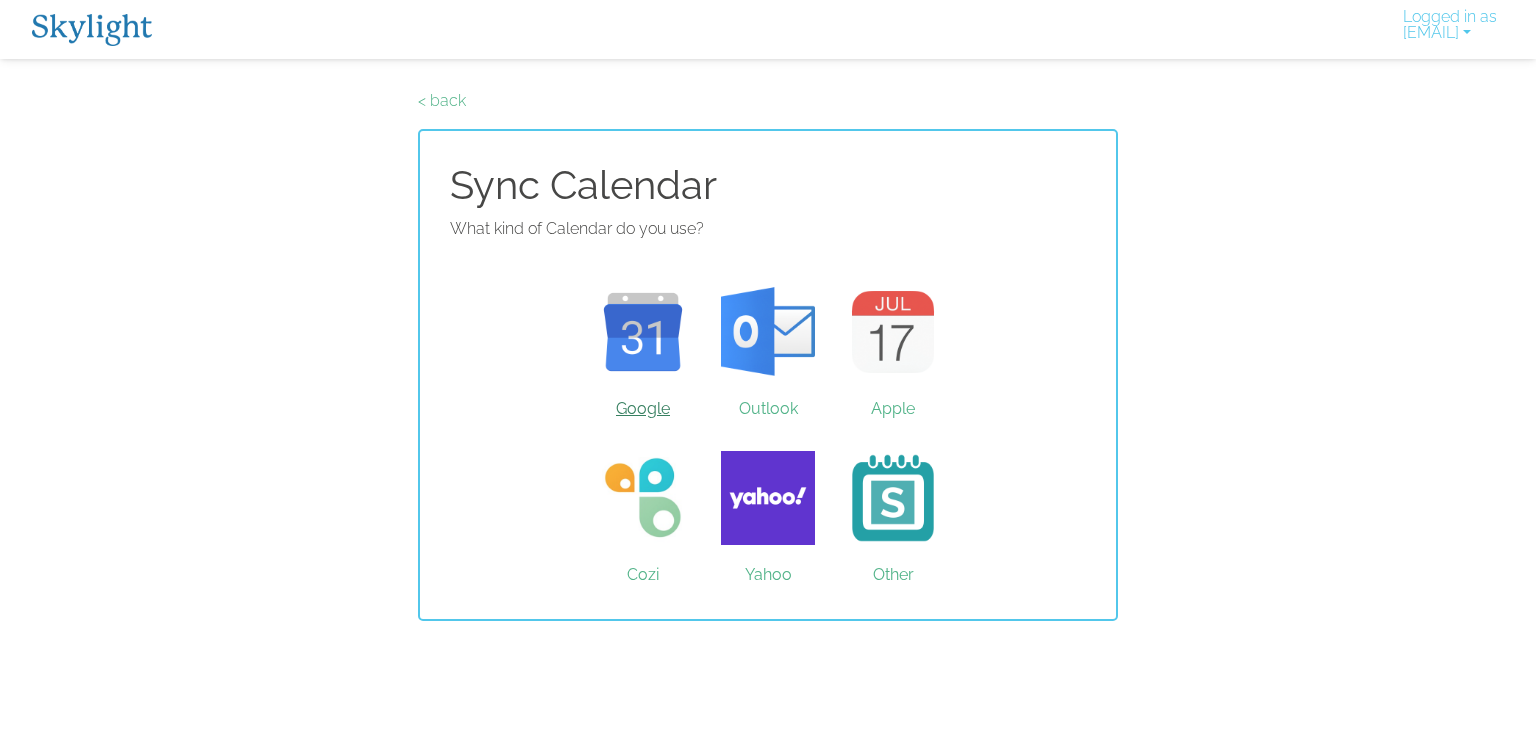 click on "Google" at bounding box center [643, 332] 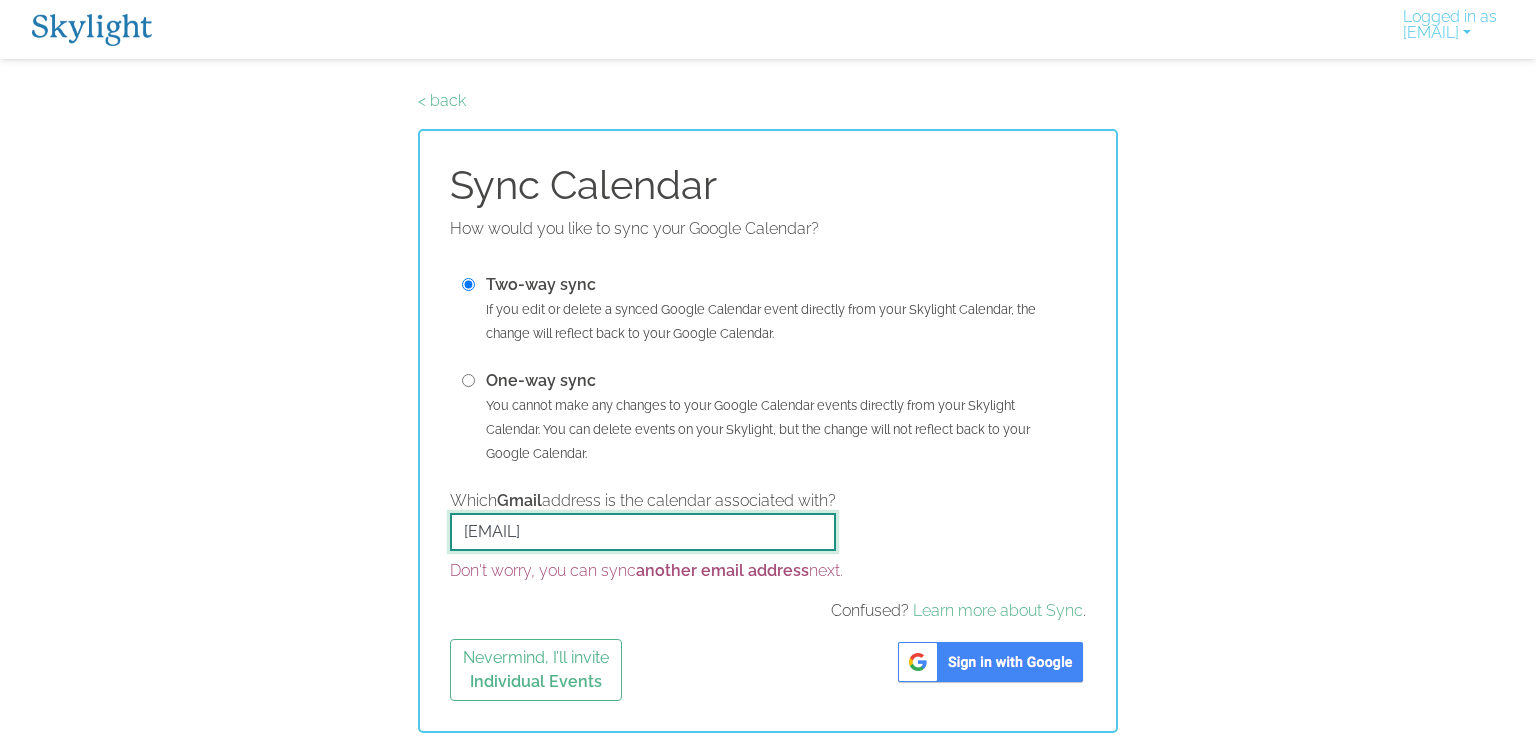 drag, startPoint x: 726, startPoint y: 529, endPoint x: 35, endPoint y: 554, distance: 691.4521 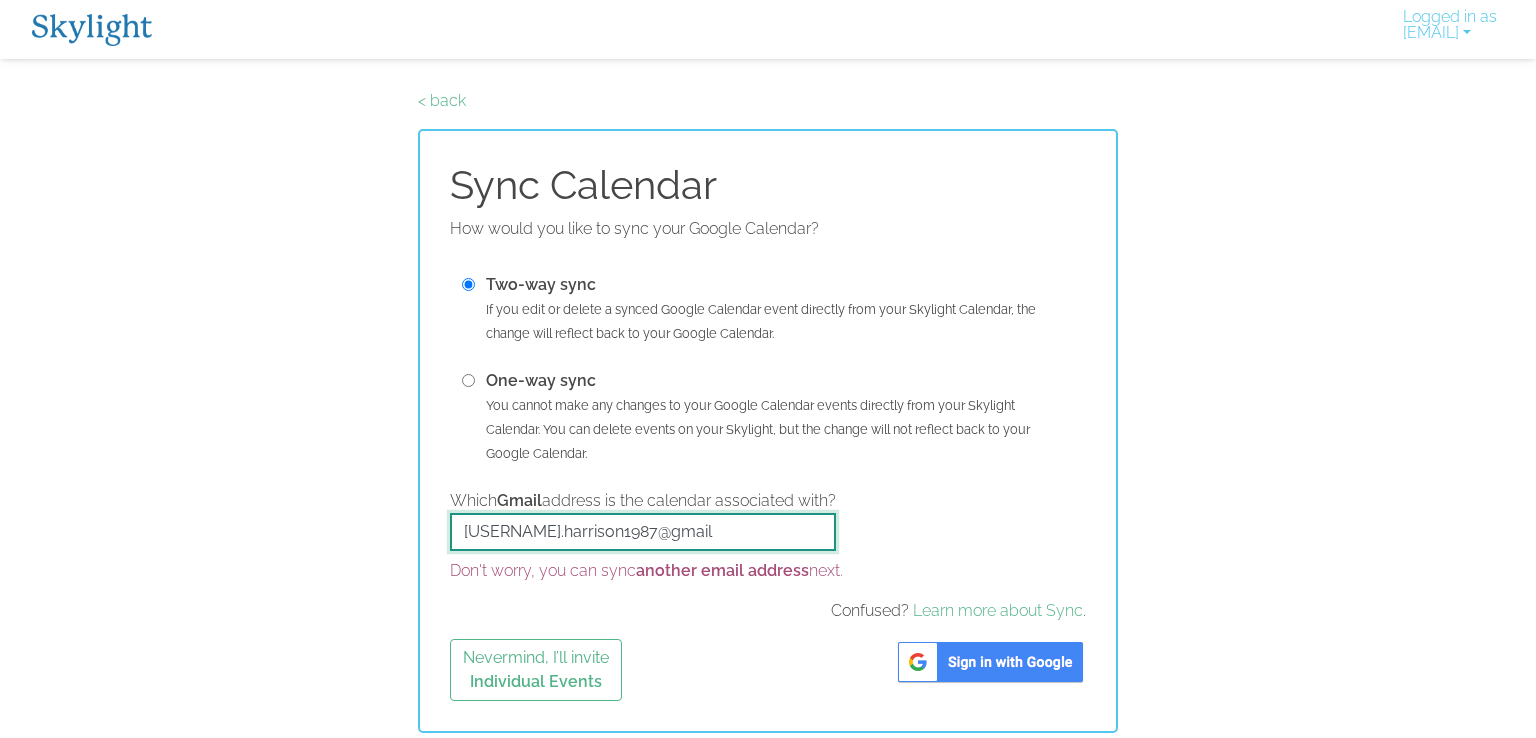 click on "jessicad.harrison1987@gmail" at bounding box center [643, 532] 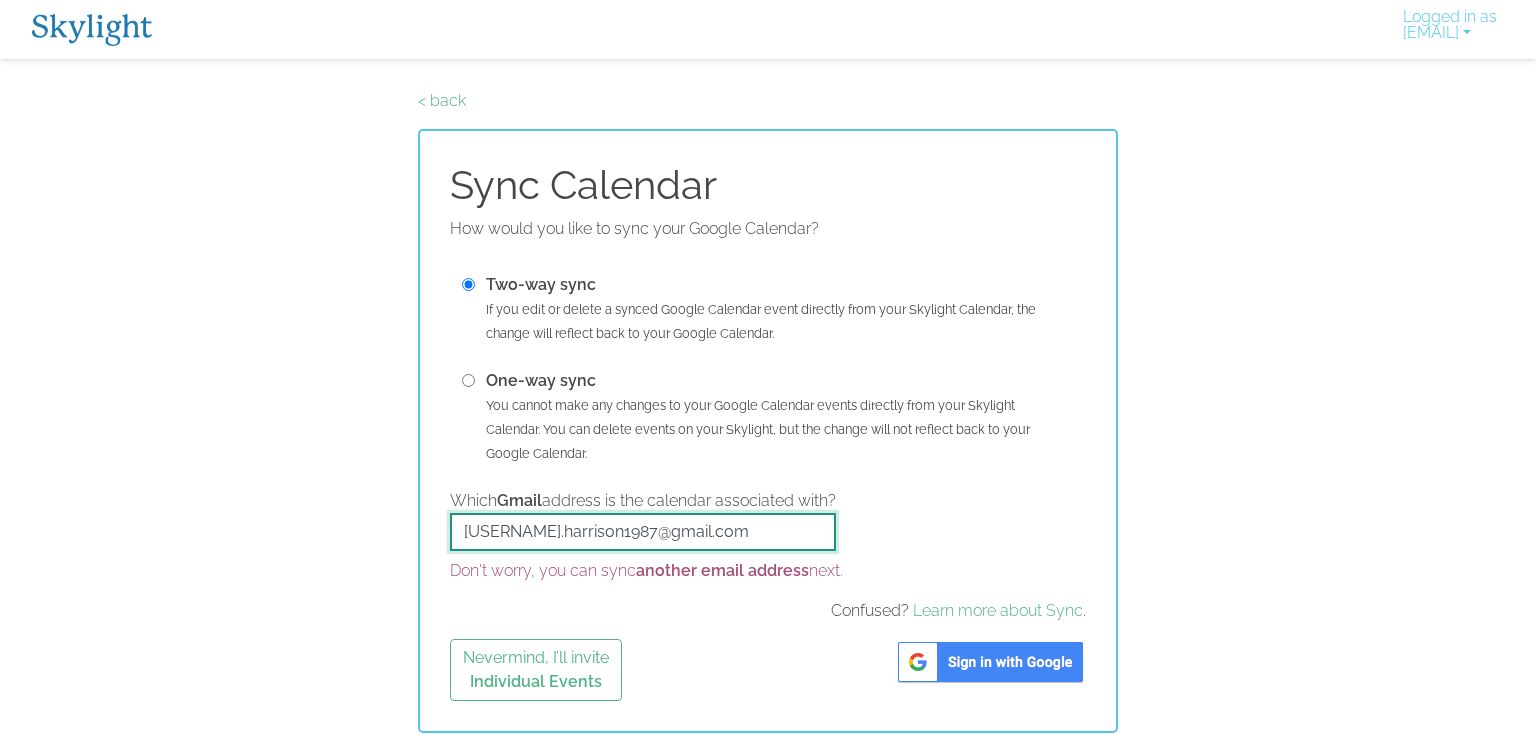 type on "jessica.harrison1987@gmail.com" 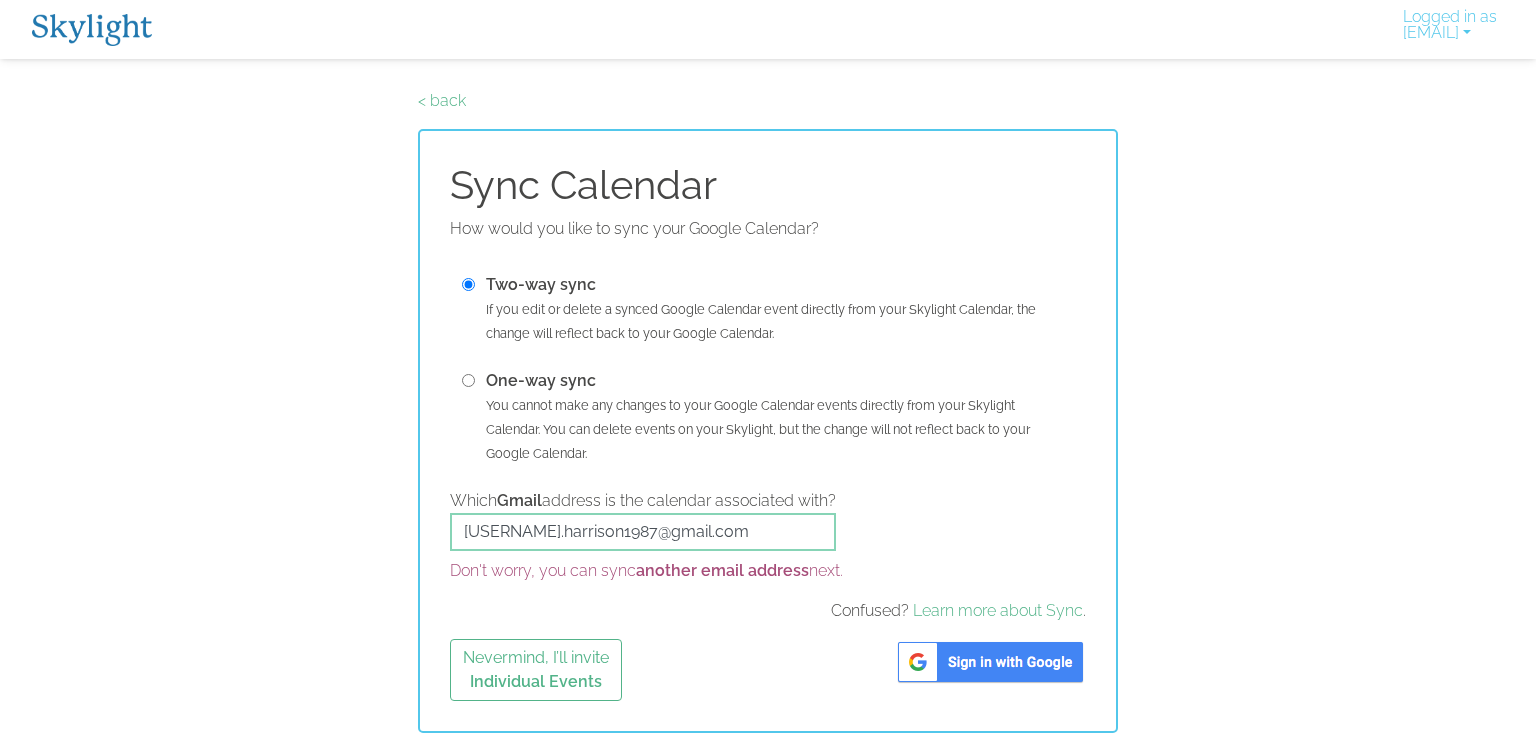 click at bounding box center [990, 662] 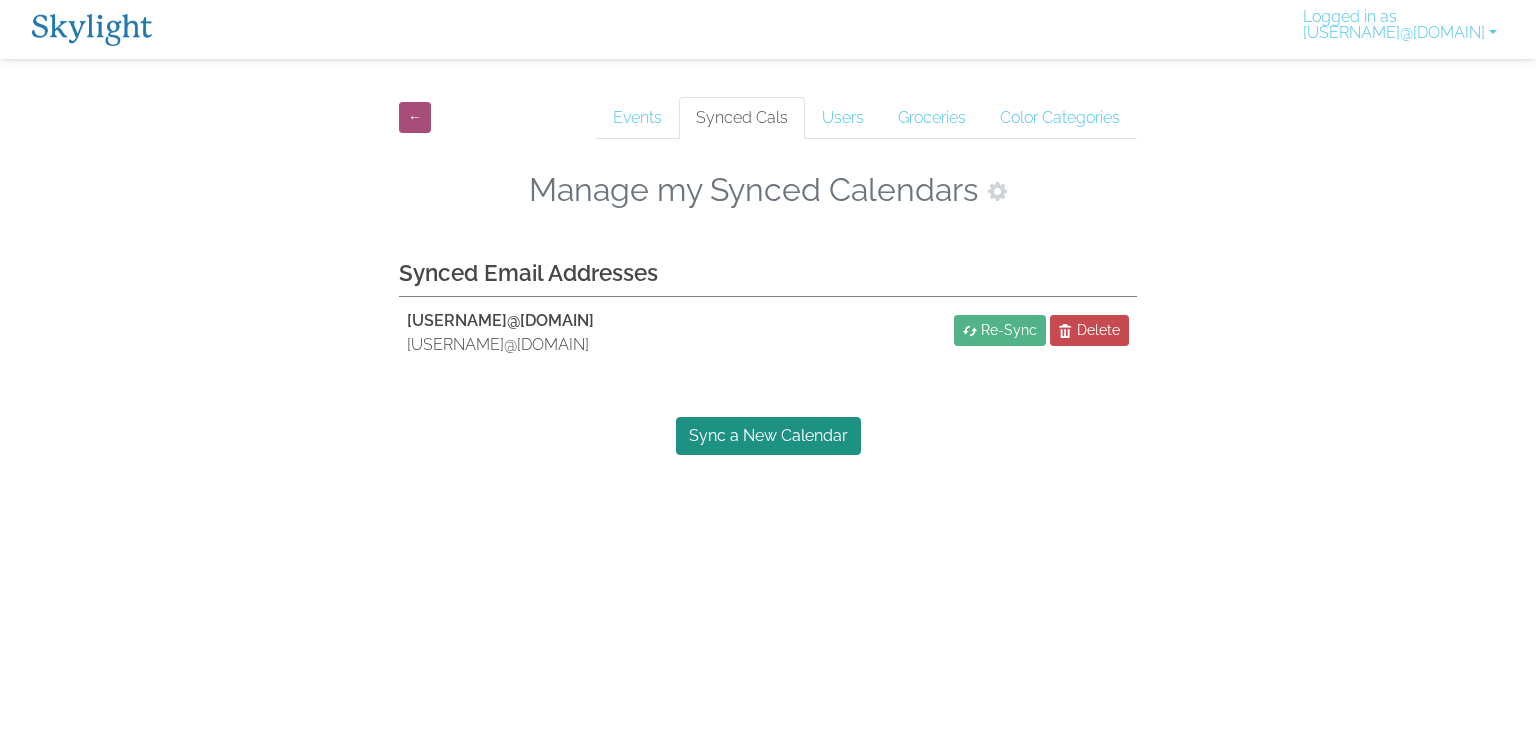 scroll, scrollTop: 0, scrollLeft: 0, axis: both 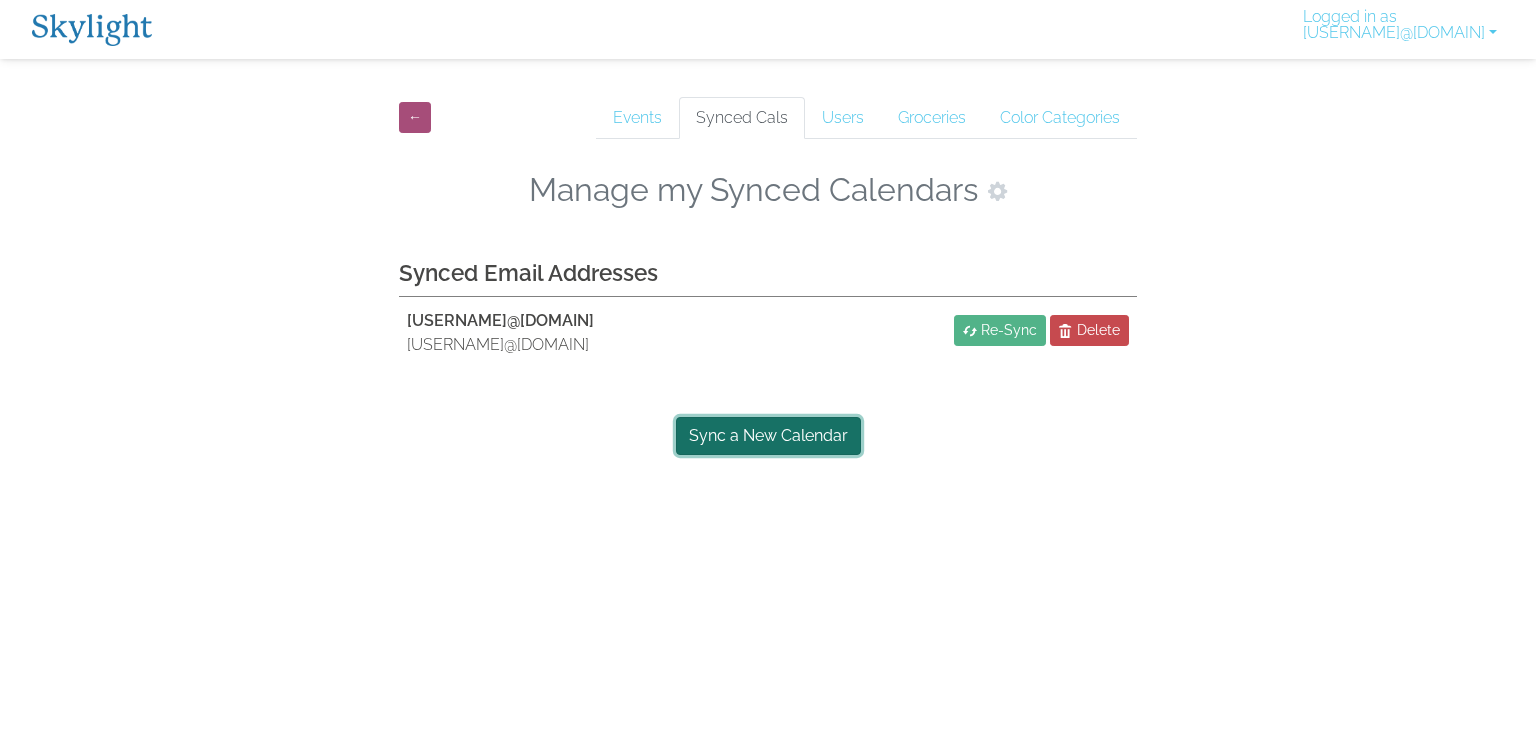 click on "Sync a New Calendar" at bounding box center (768, 436) 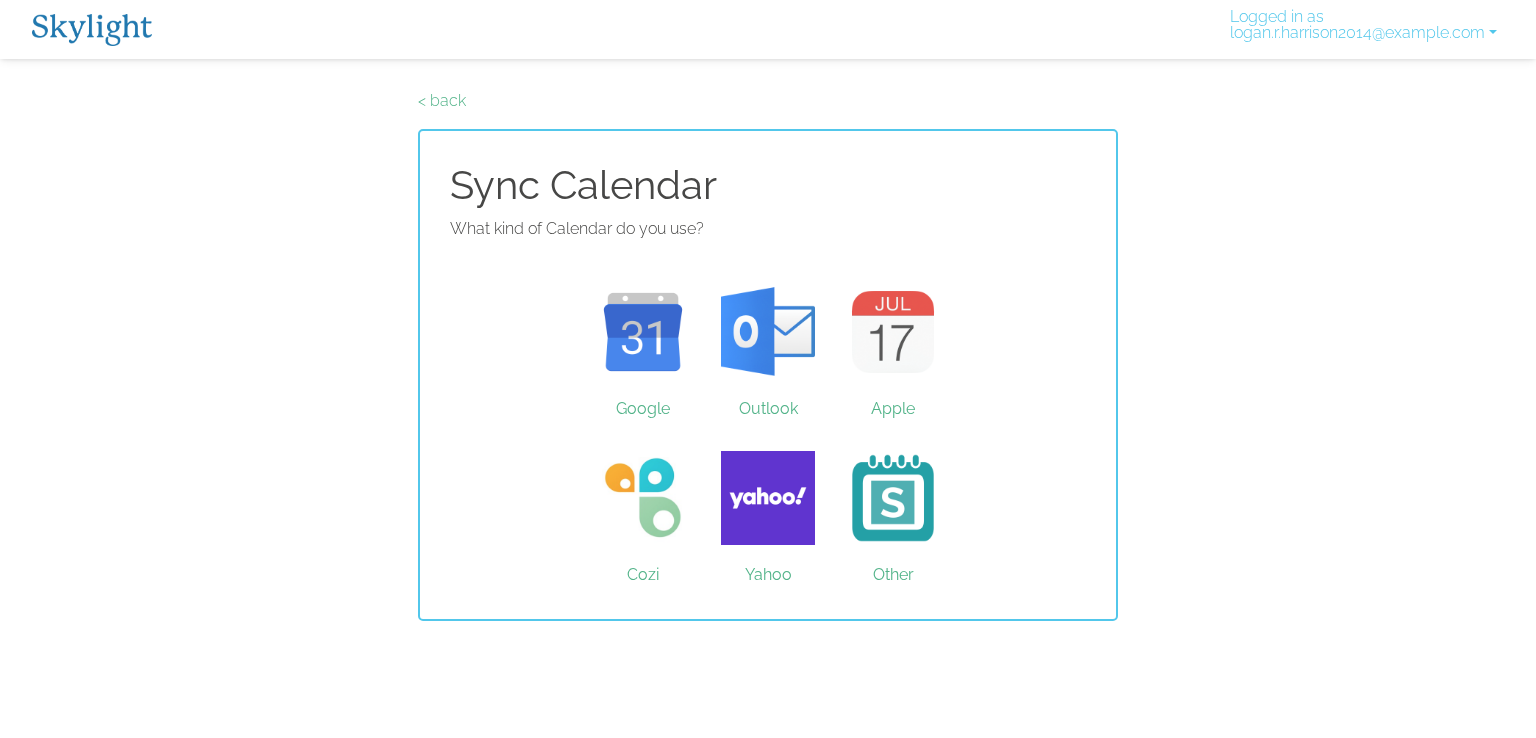 scroll, scrollTop: 0, scrollLeft: 0, axis: both 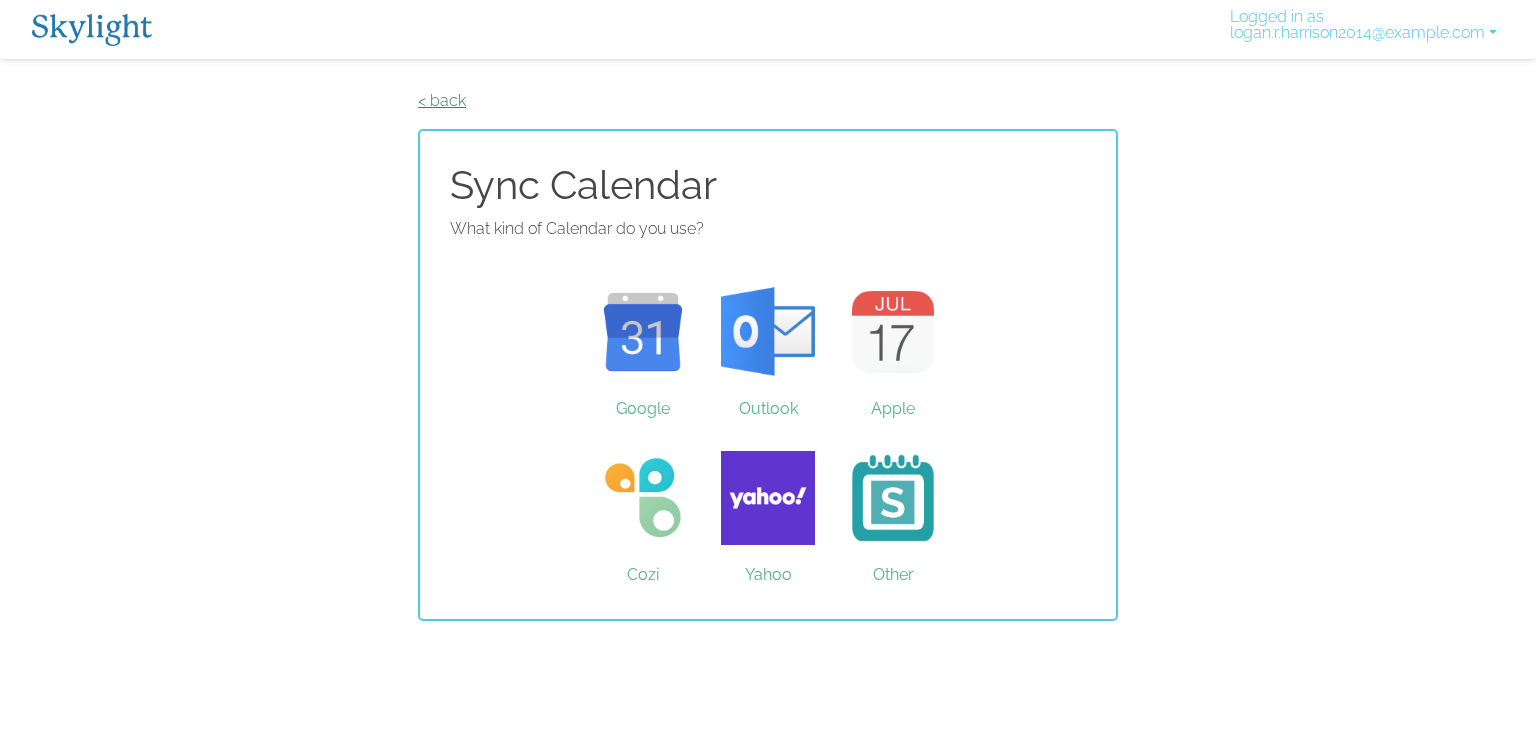 click on "< back" at bounding box center [442, 100] 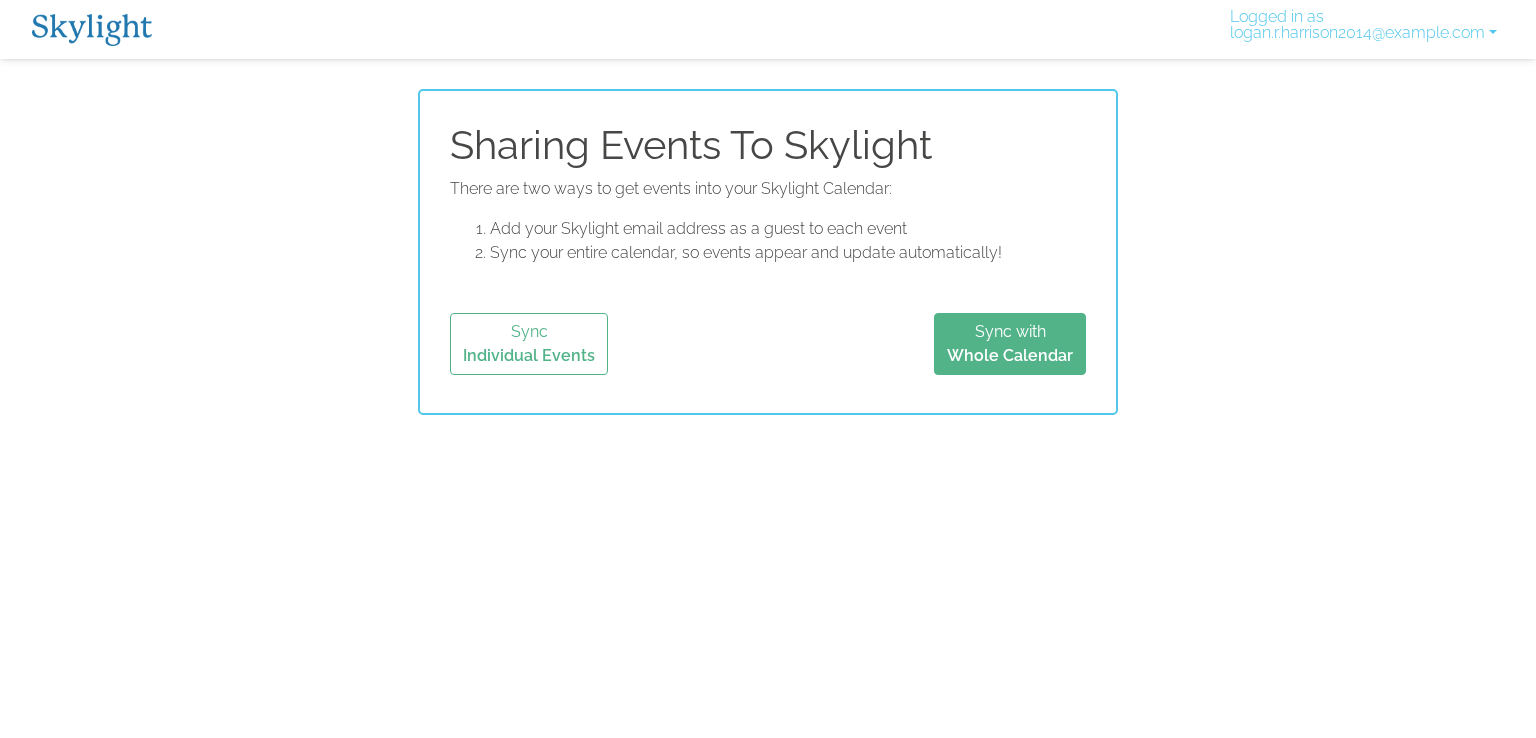 drag, startPoint x: 61, startPoint y: 52, endPoint x: 89, endPoint y: 22, distance: 41.036568 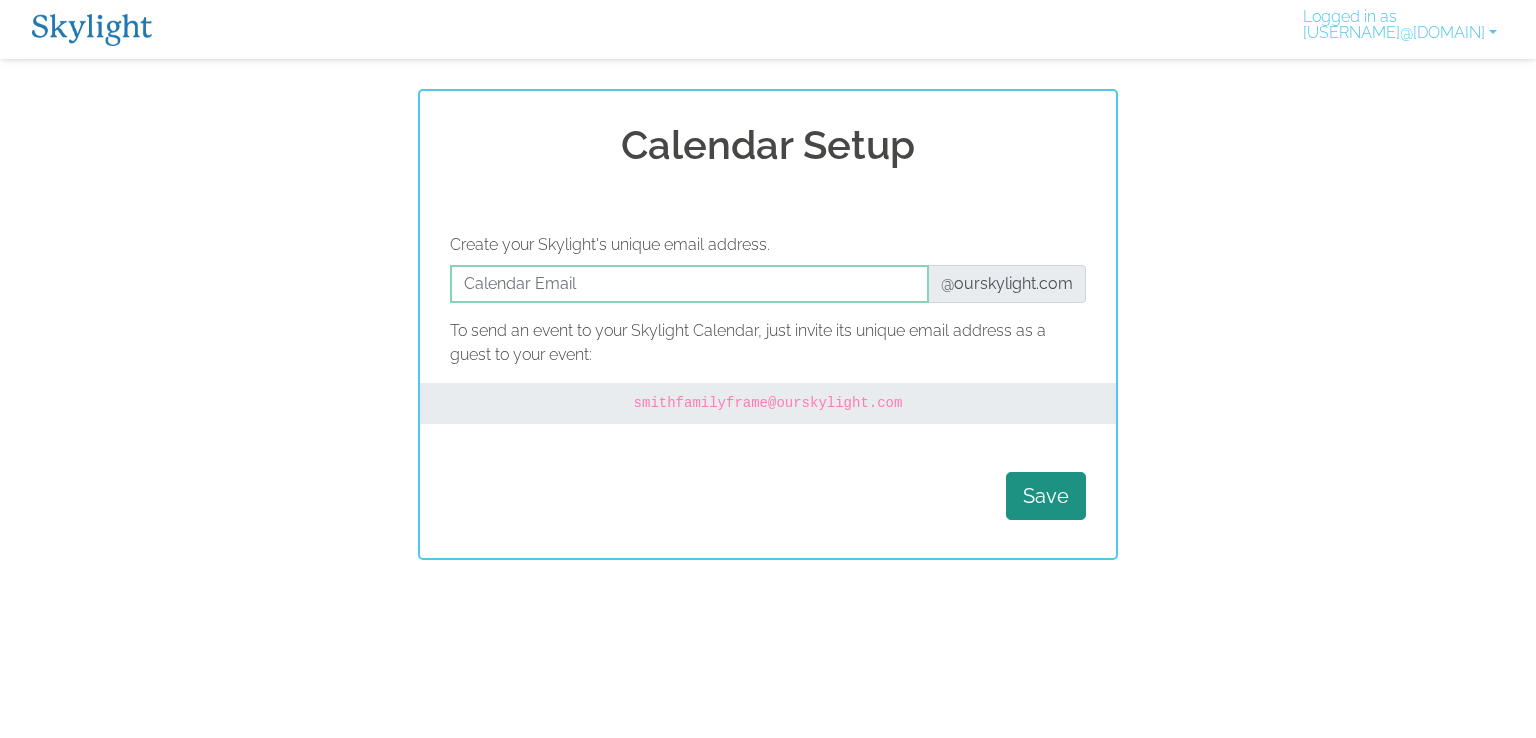 scroll, scrollTop: 0, scrollLeft: 0, axis: both 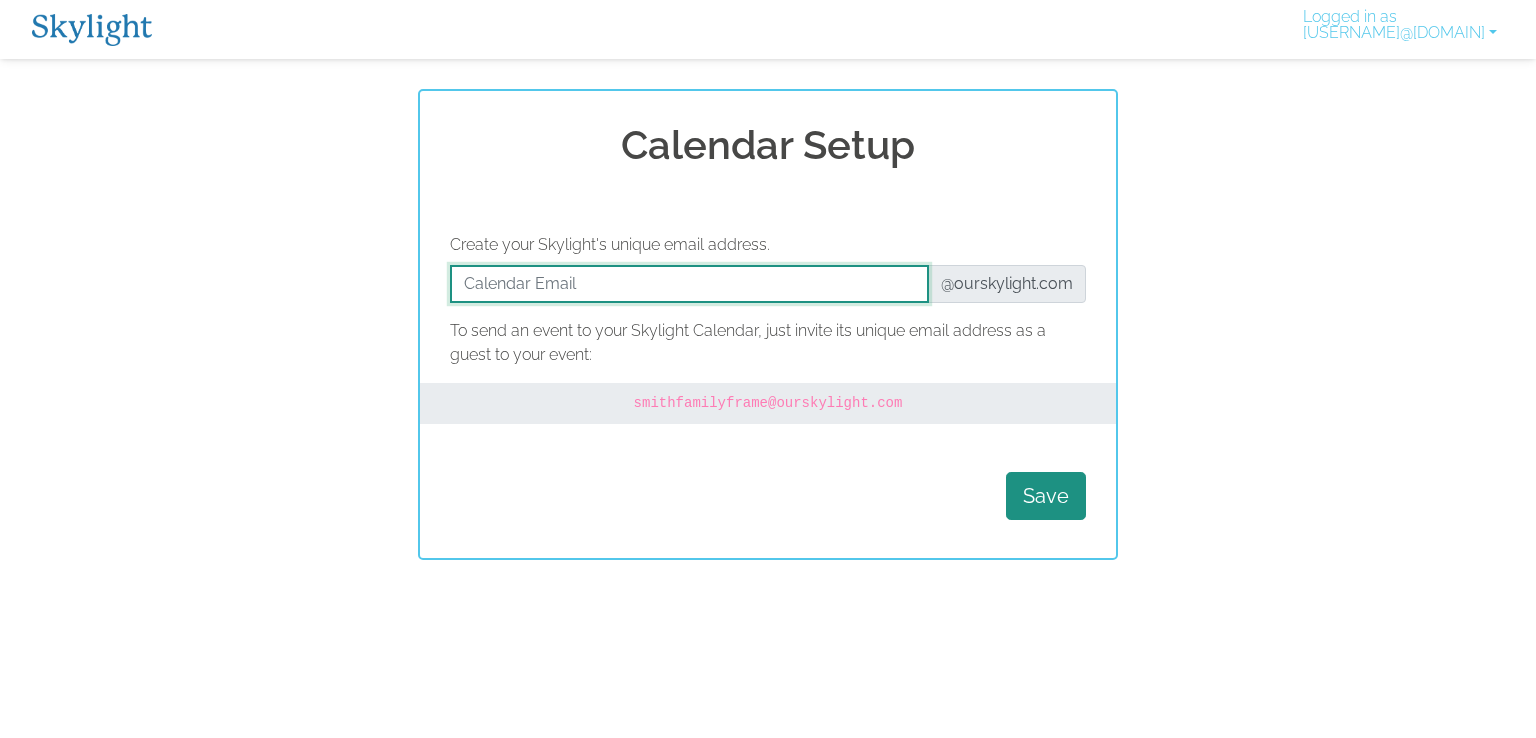 click at bounding box center [689, 284] 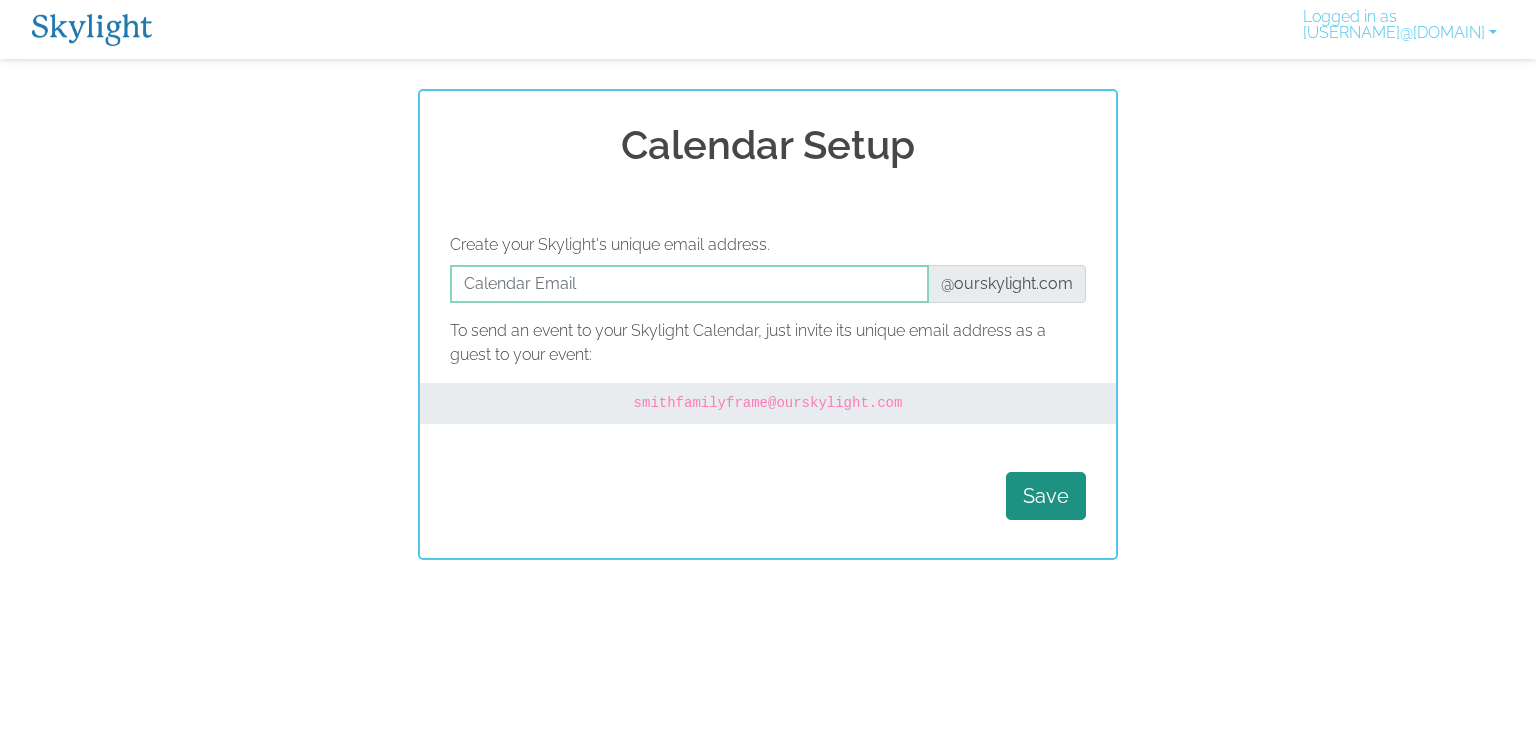 click at bounding box center [92, 30] 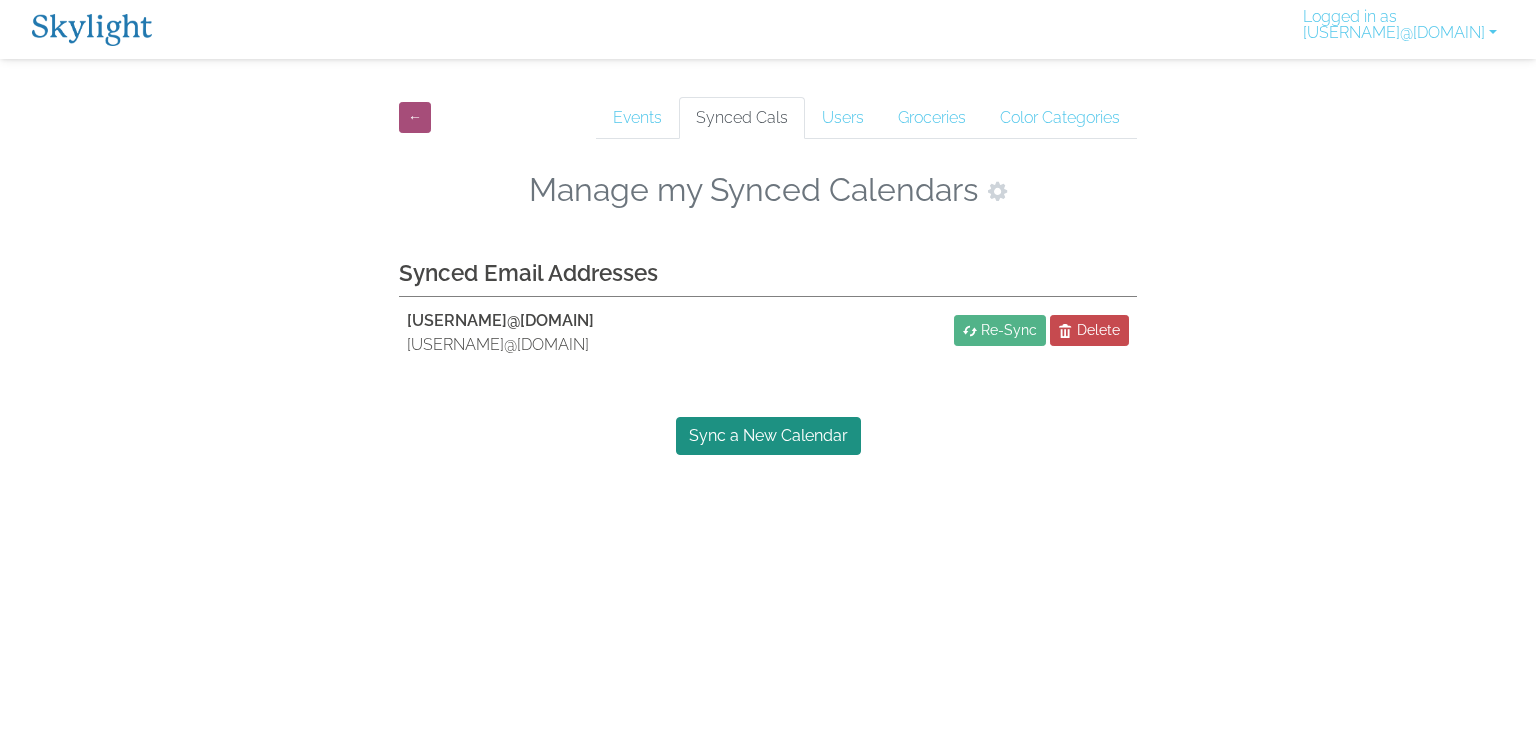 scroll, scrollTop: 0, scrollLeft: 0, axis: both 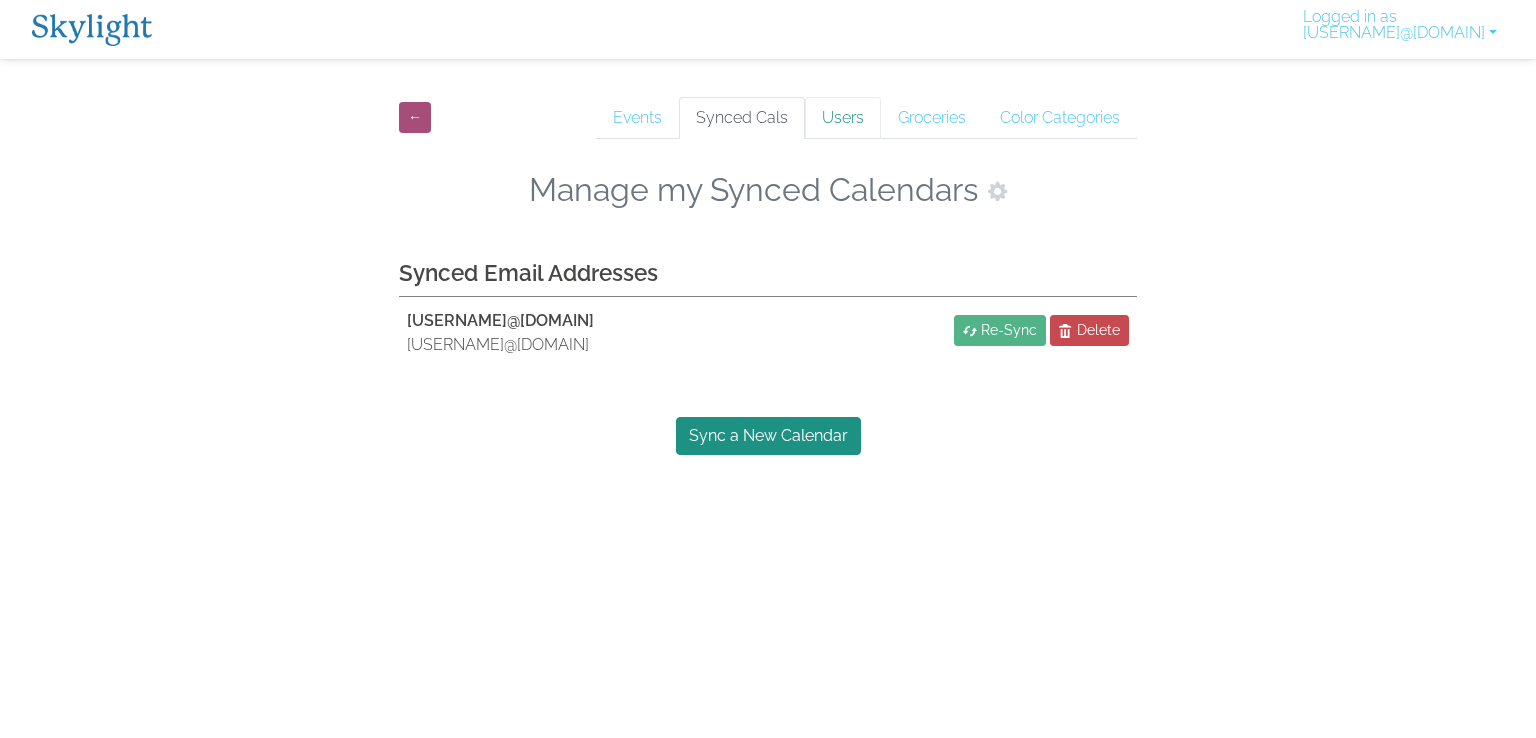 click on "Users" at bounding box center (843, 118) 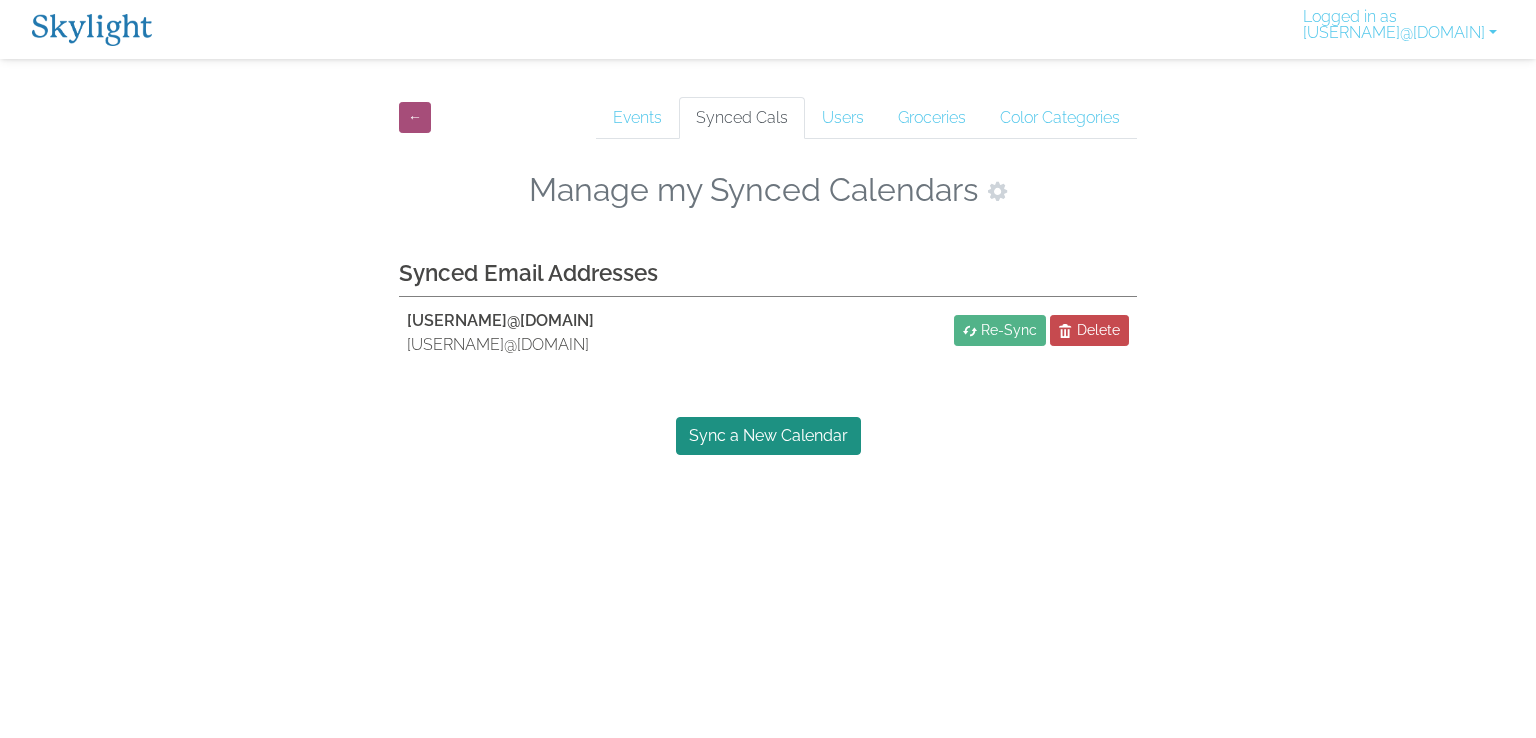 scroll, scrollTop: 0, scrollLeft: 0, axis: both 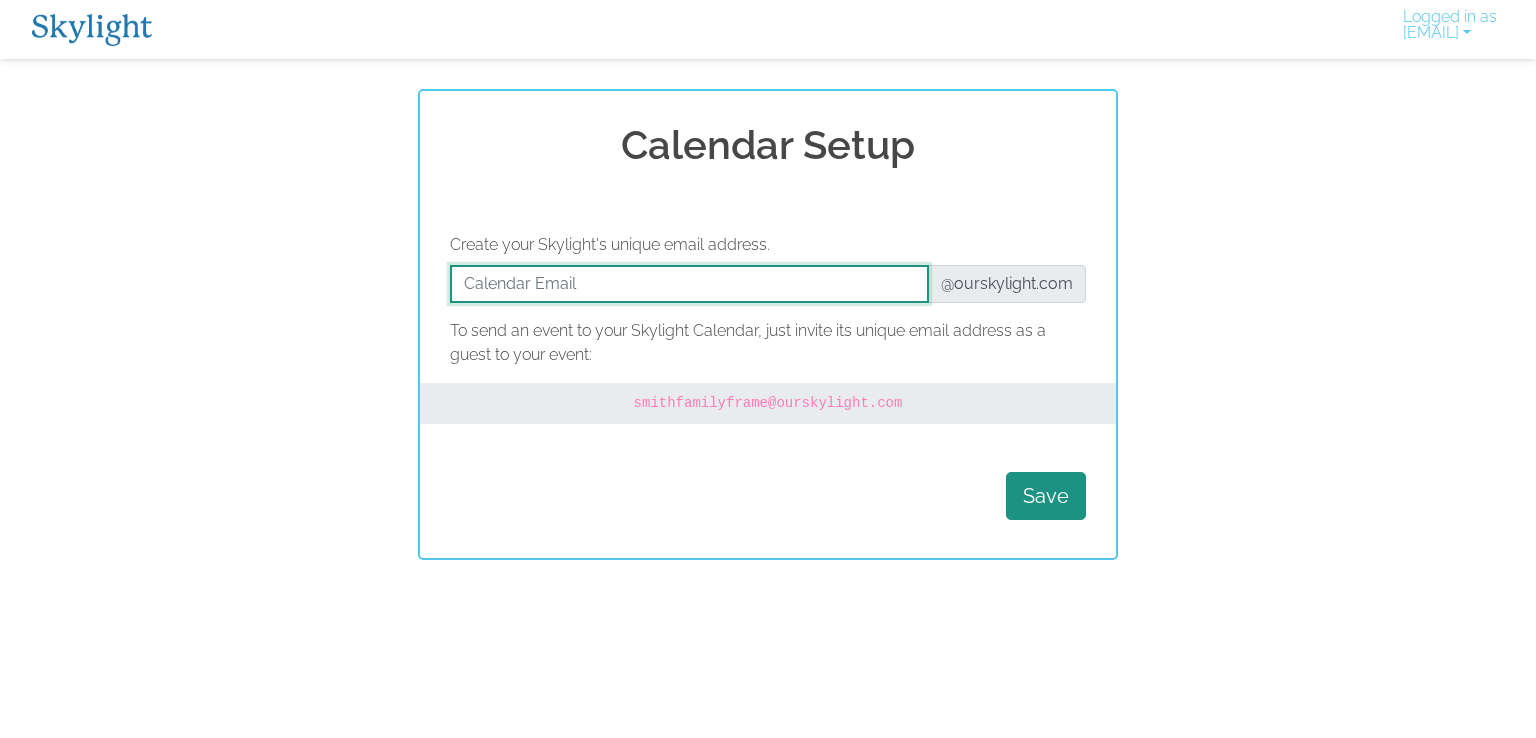 click at bounding box center (689, 284) 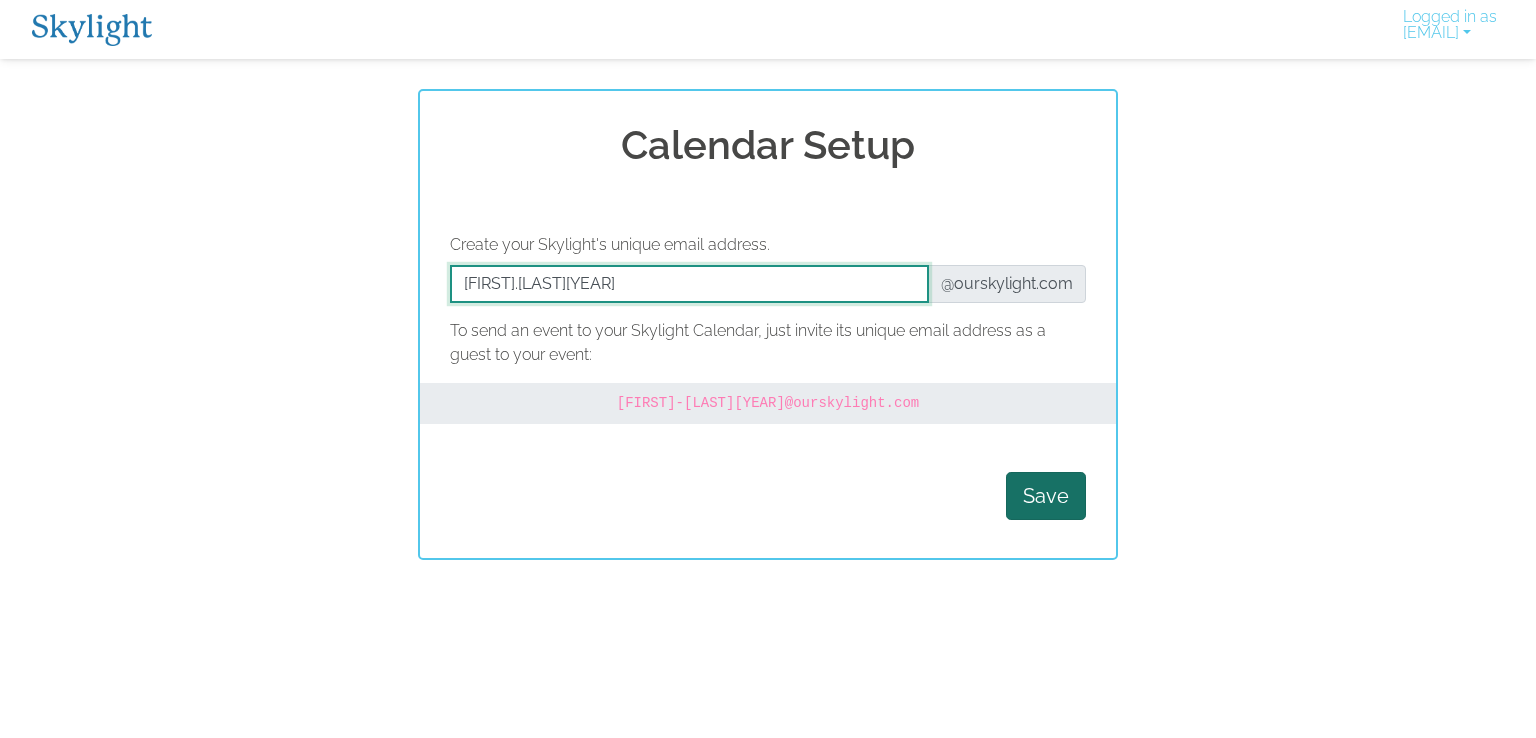 type on "jessica.harrison1987" 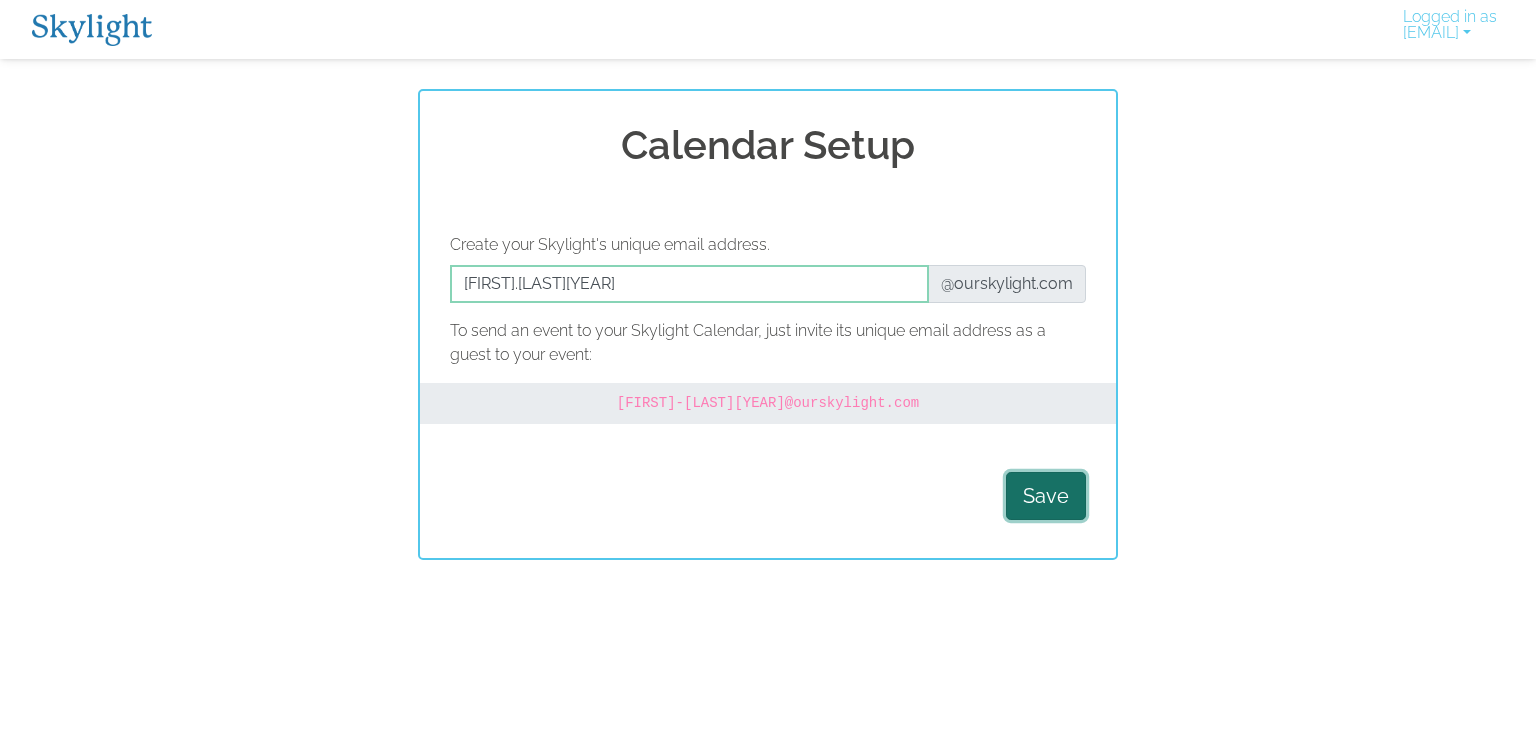 click on "Save" at bounding box center [1046, 496] 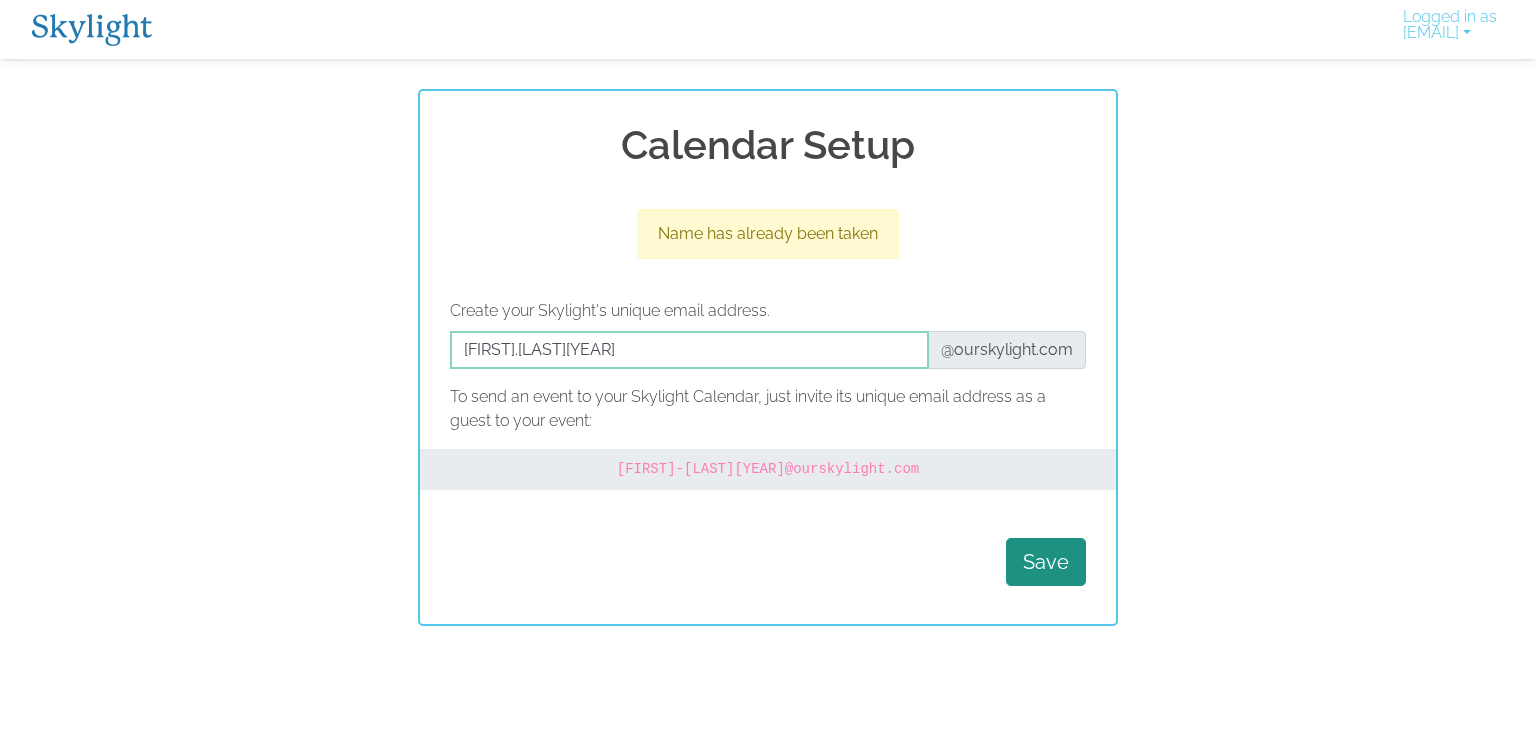 click at bounding box center (92, 30) 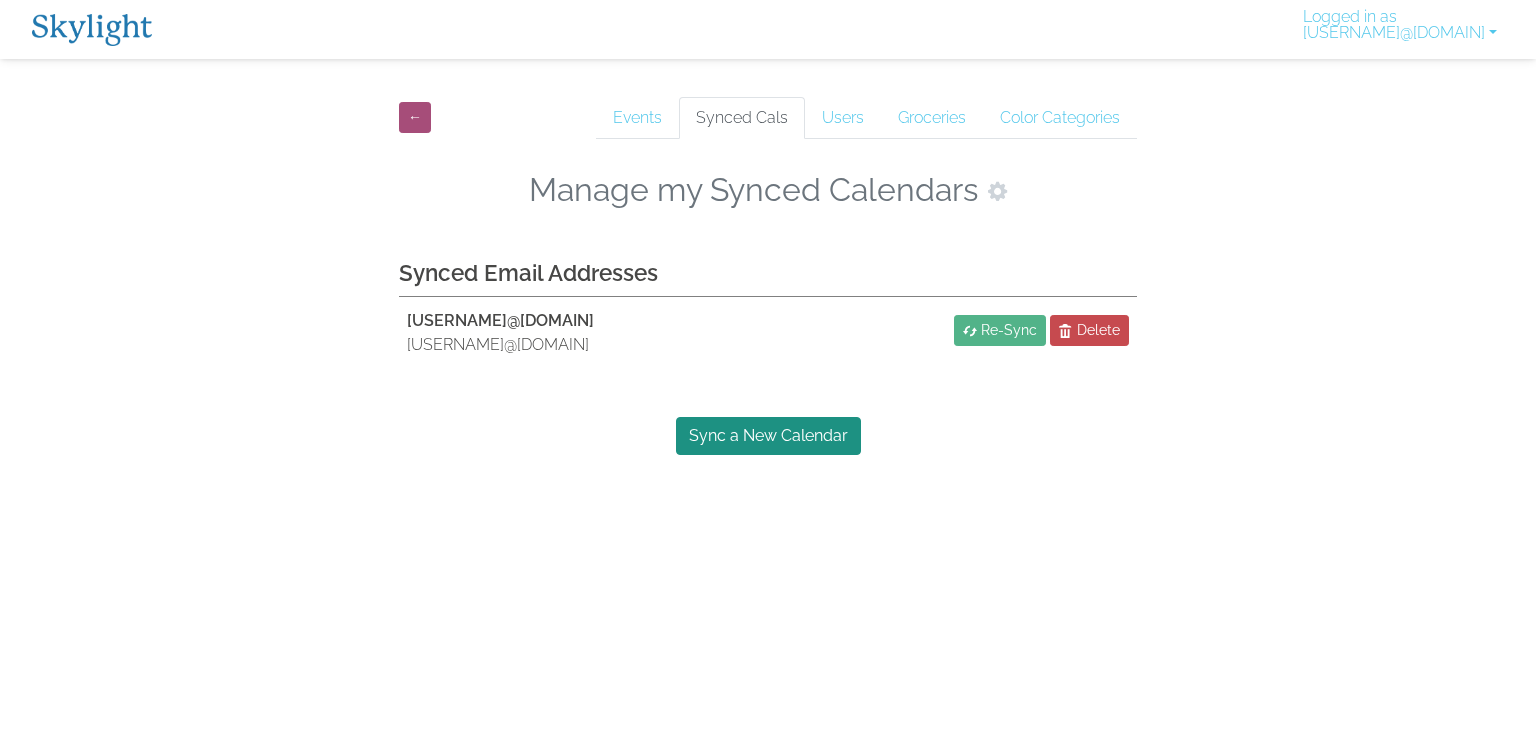 scroll, scrollTop: 0, scrollLeft: 0, axis: both 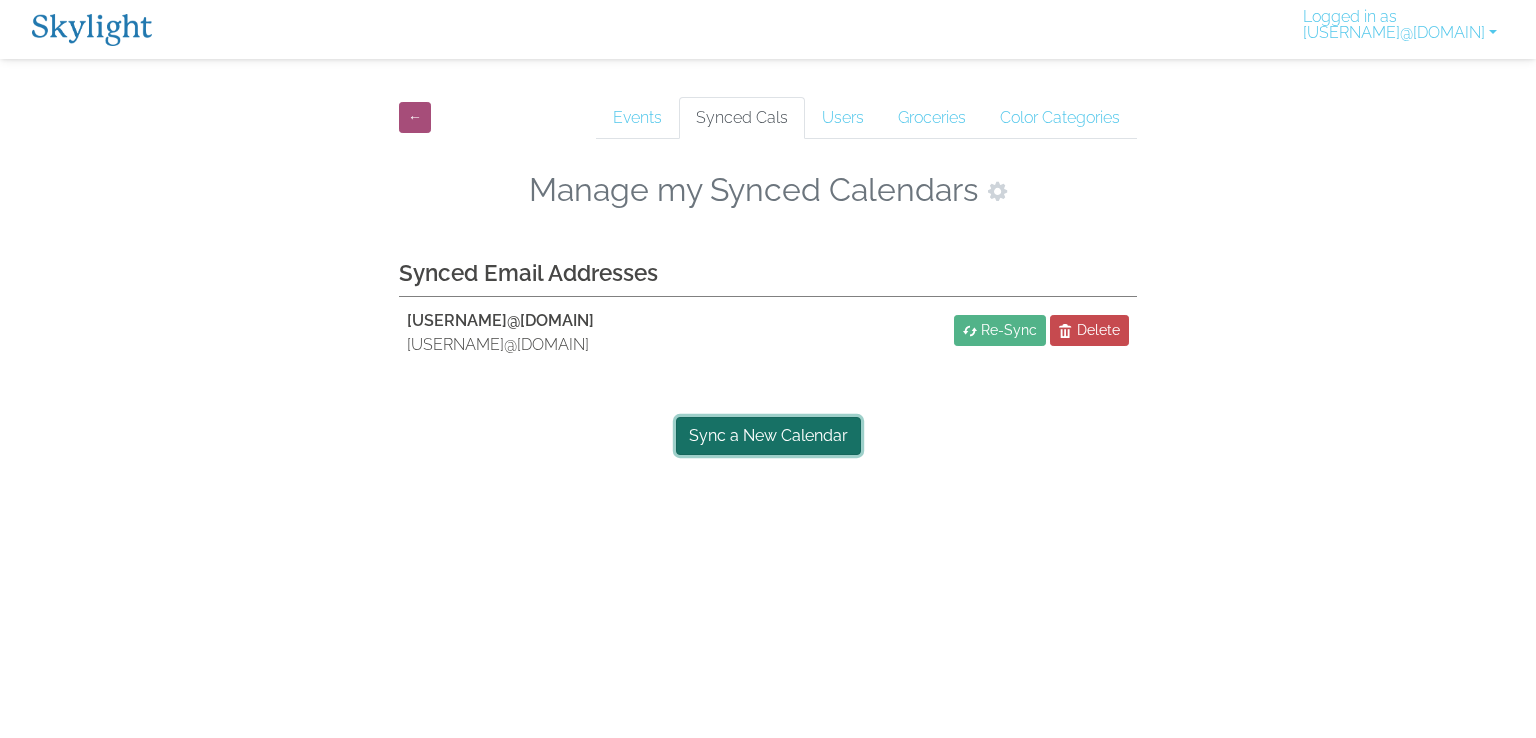 click on "Sync a New Calendar" at bounding box center [768, 436] 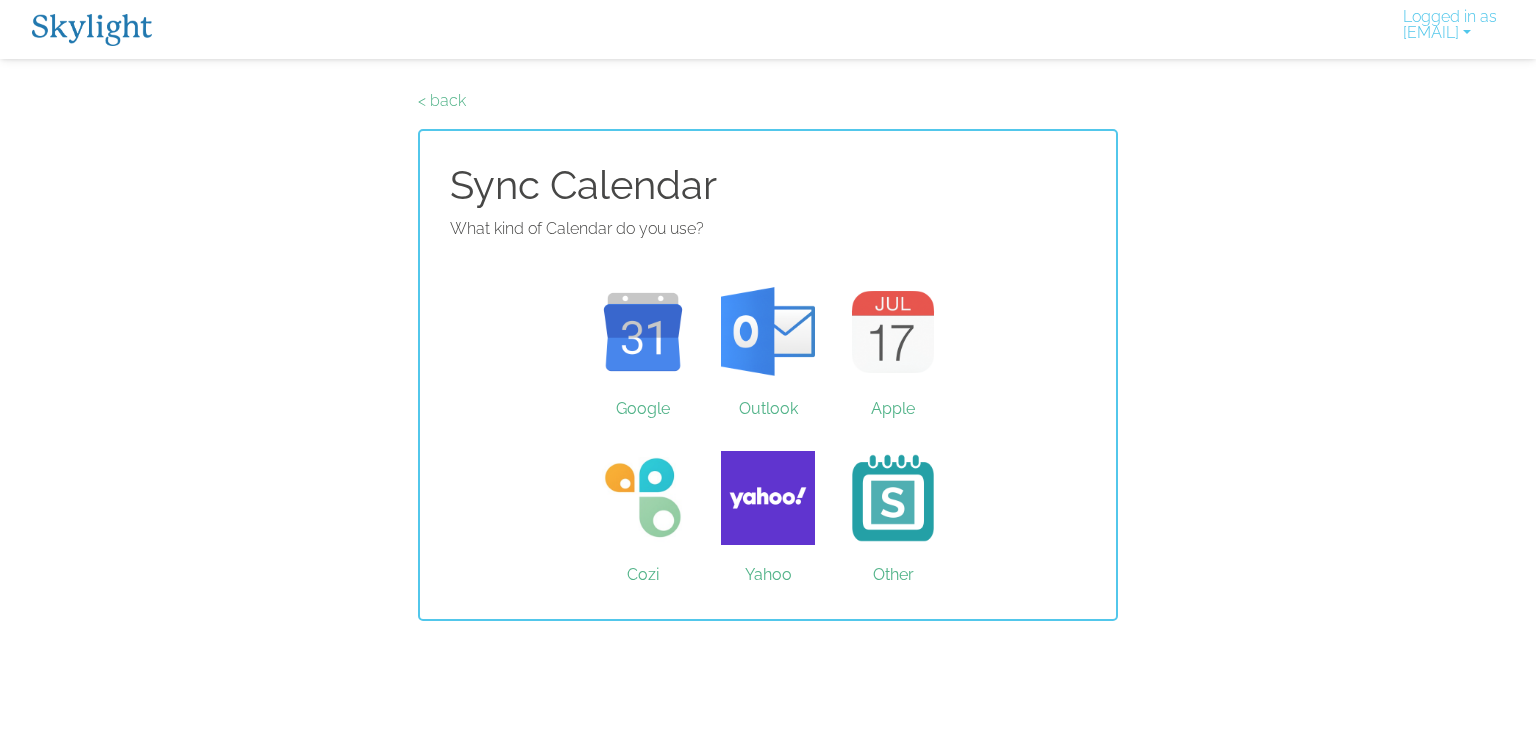 scroll, scrollTop: 0, scrollLeft: 0, axis: both 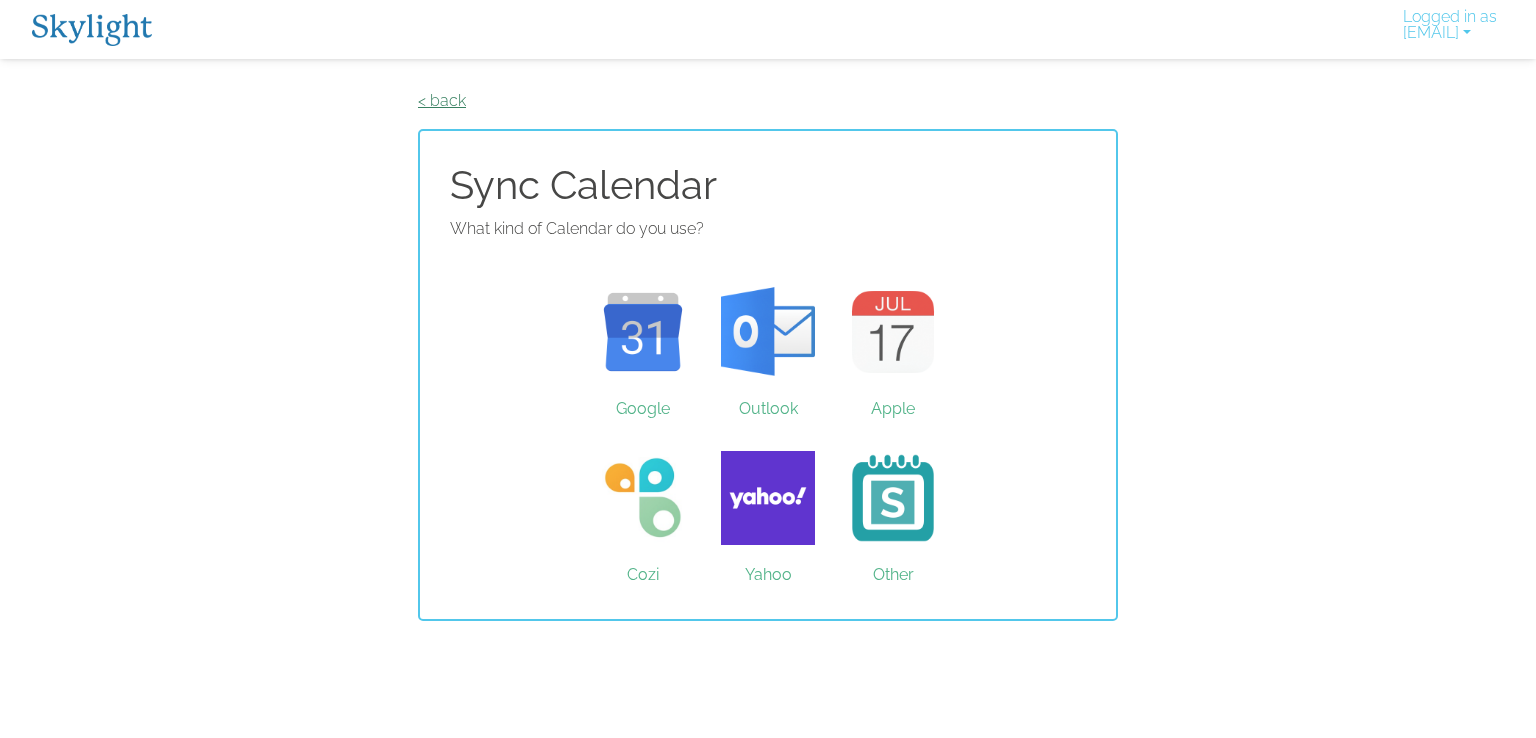 click on "< back" at bounding box center [442, 100] 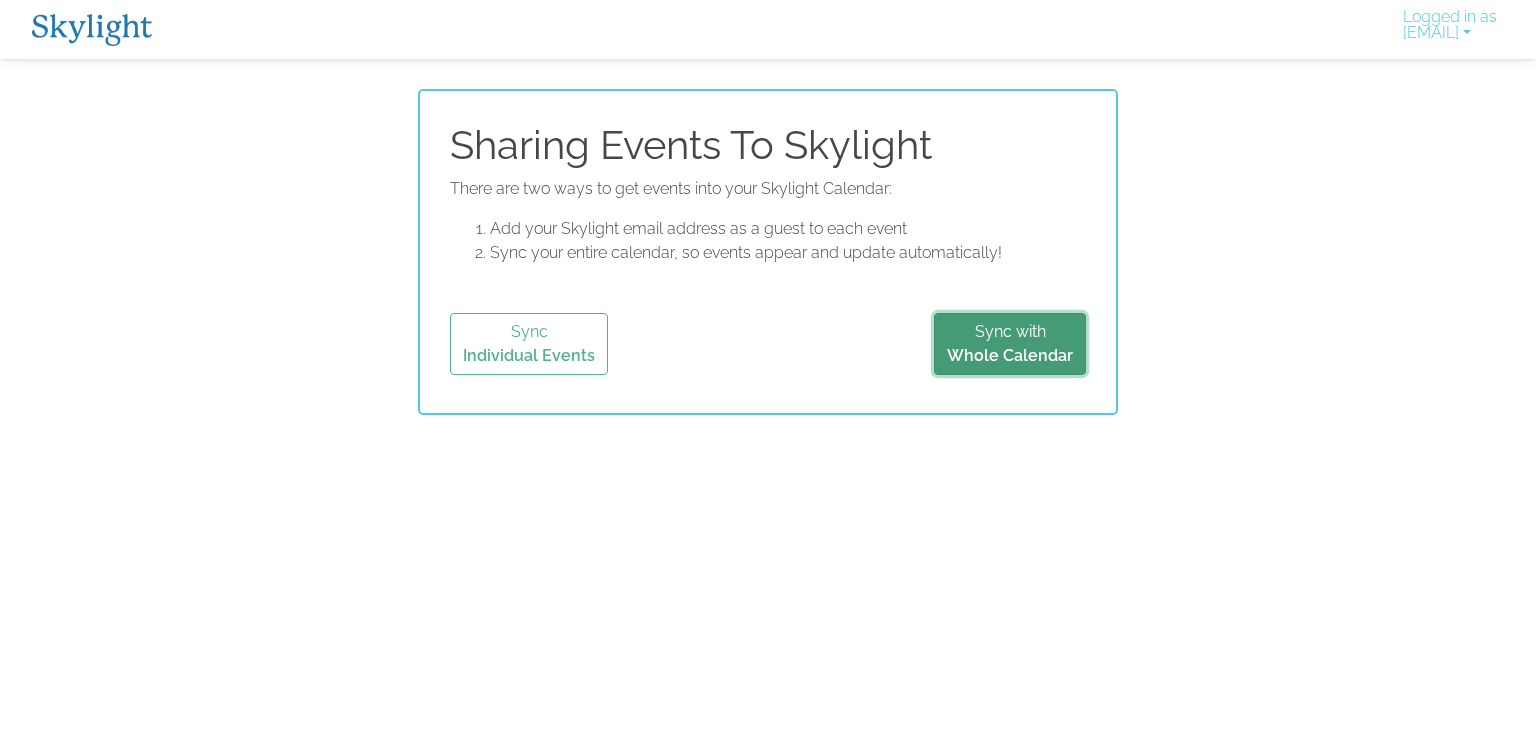 click on "Sync with  Whole Calendar" at bounding box center (1010, 344) 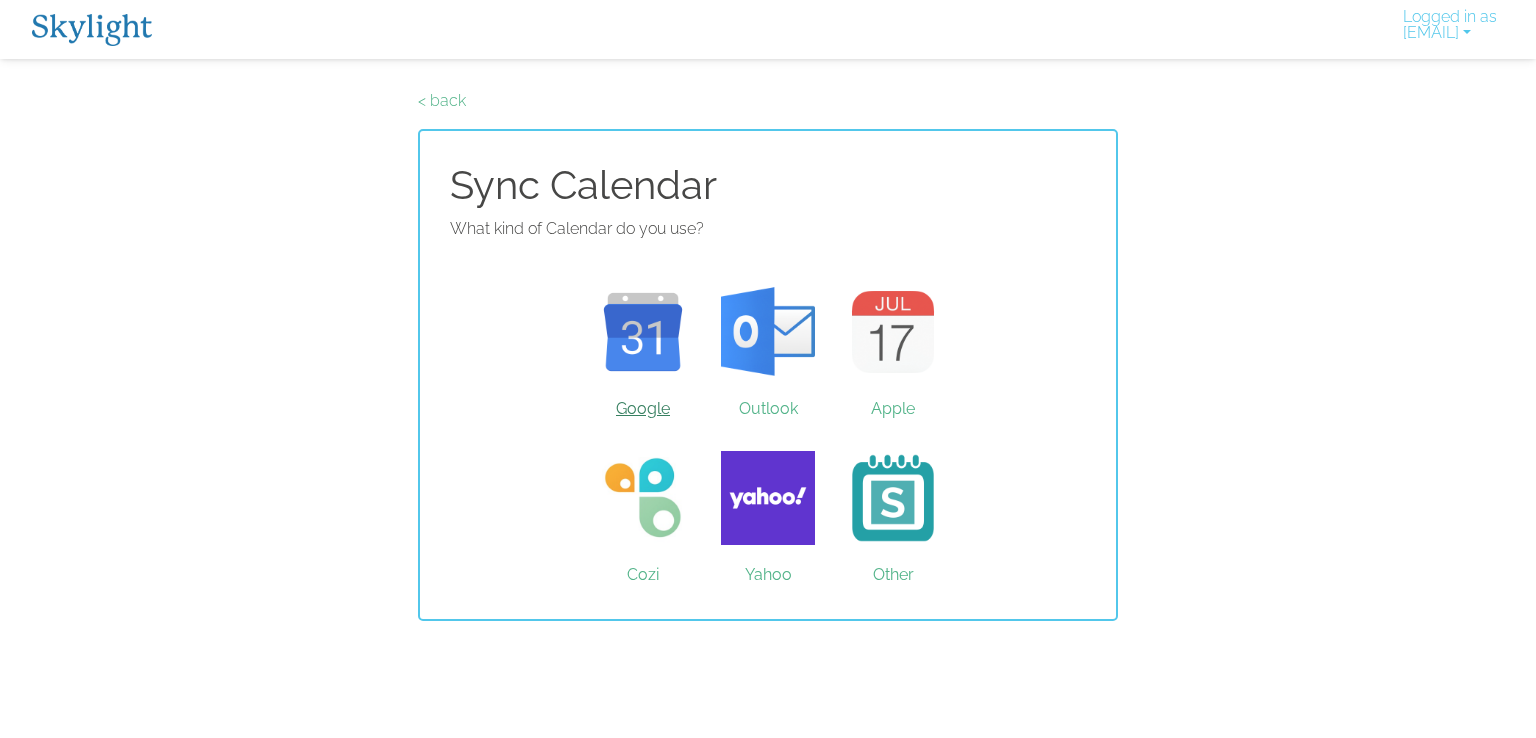 click on "Google" at bounding box center [643, 332] 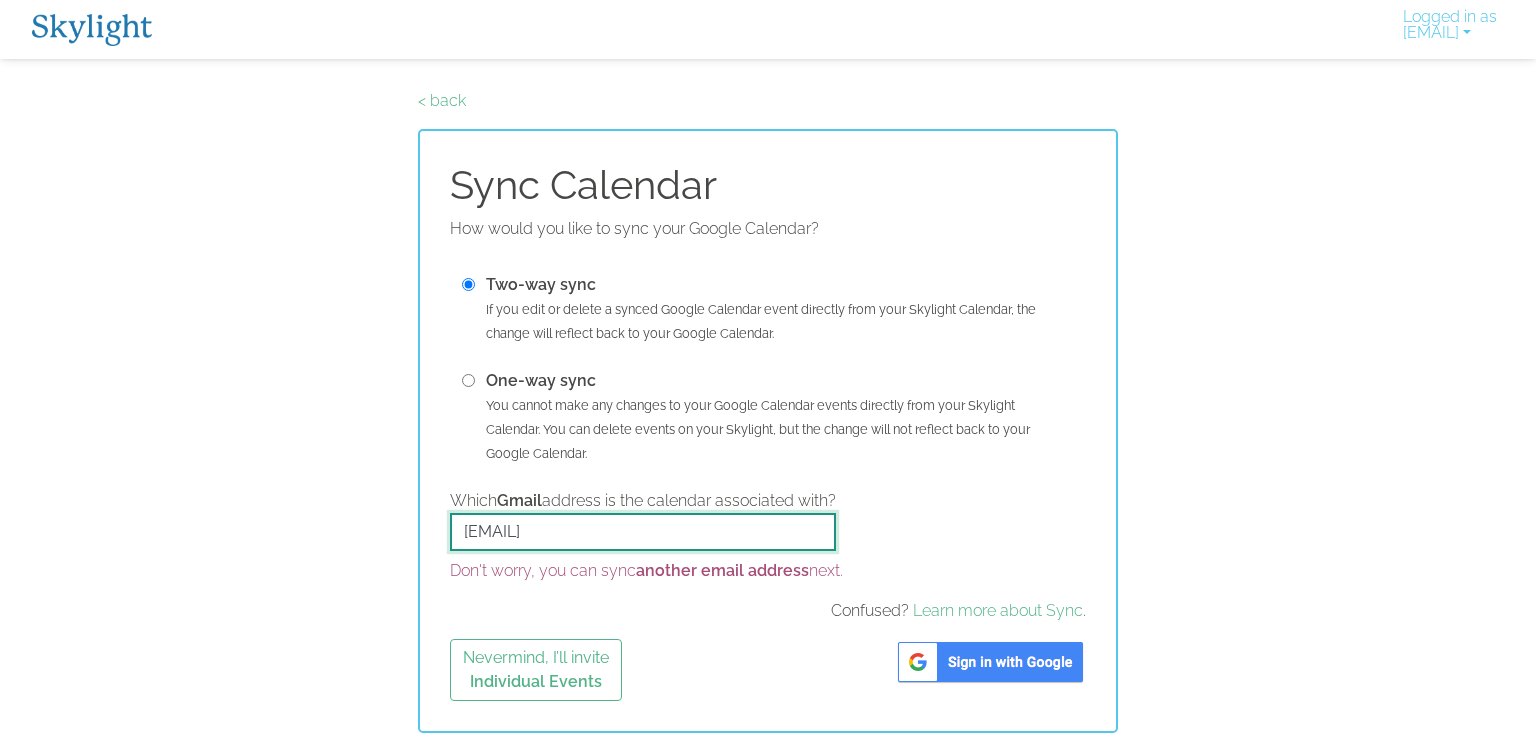 drag, startPoint x: 740, startPoint y: 531, endPoint x: 324, endPoint y: 533, distance: 416.00482 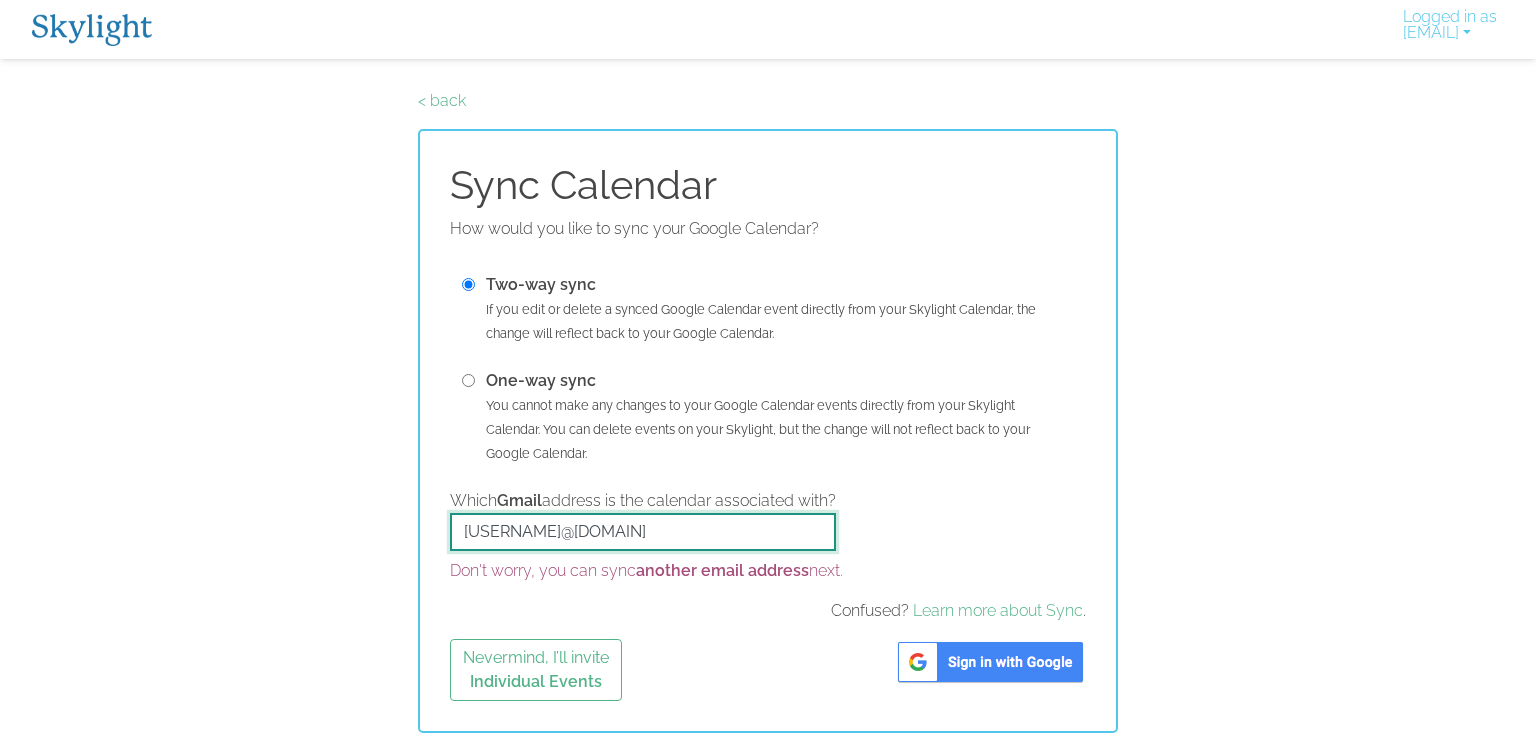 type on "jessica.harrison1987@gmail.com" 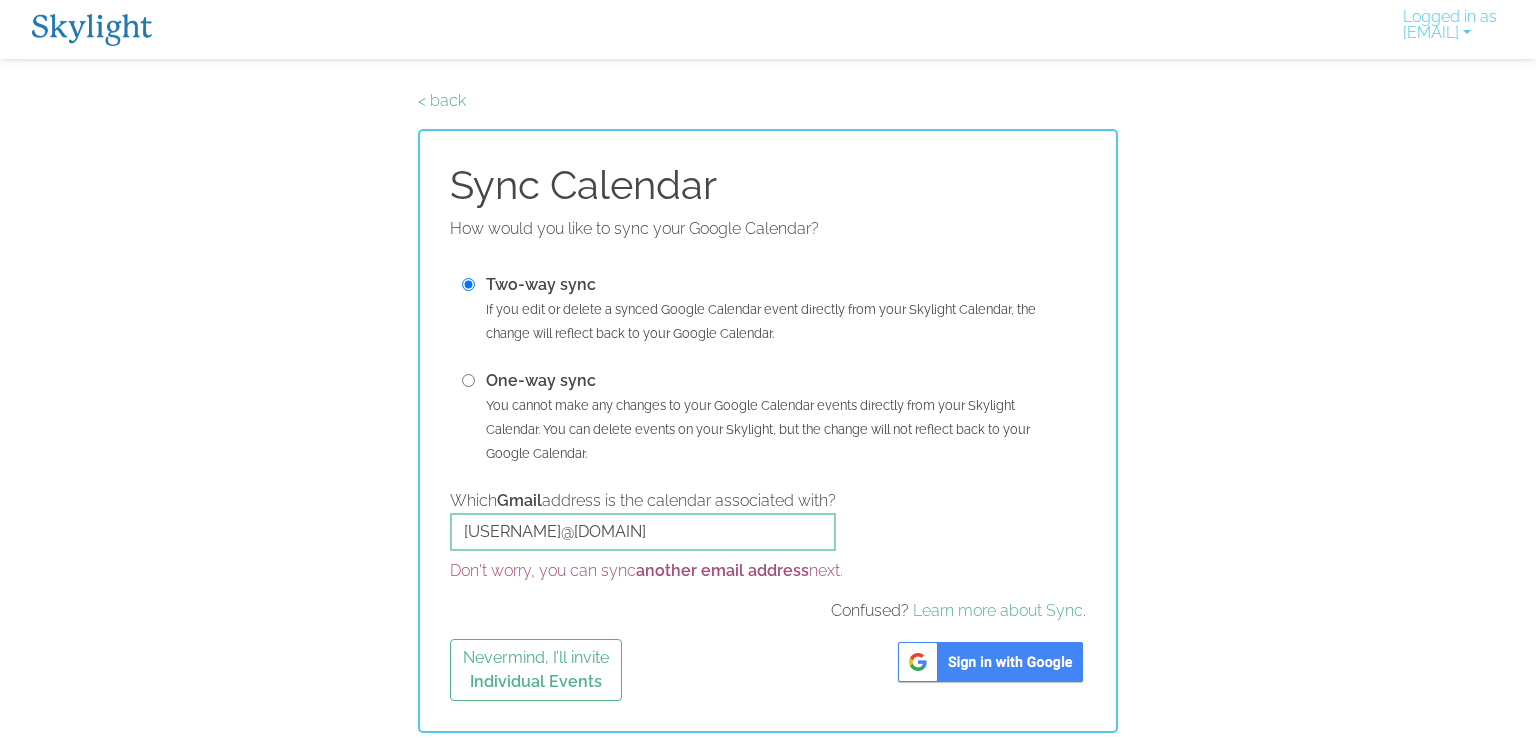 click at bounding box center [990, 662] 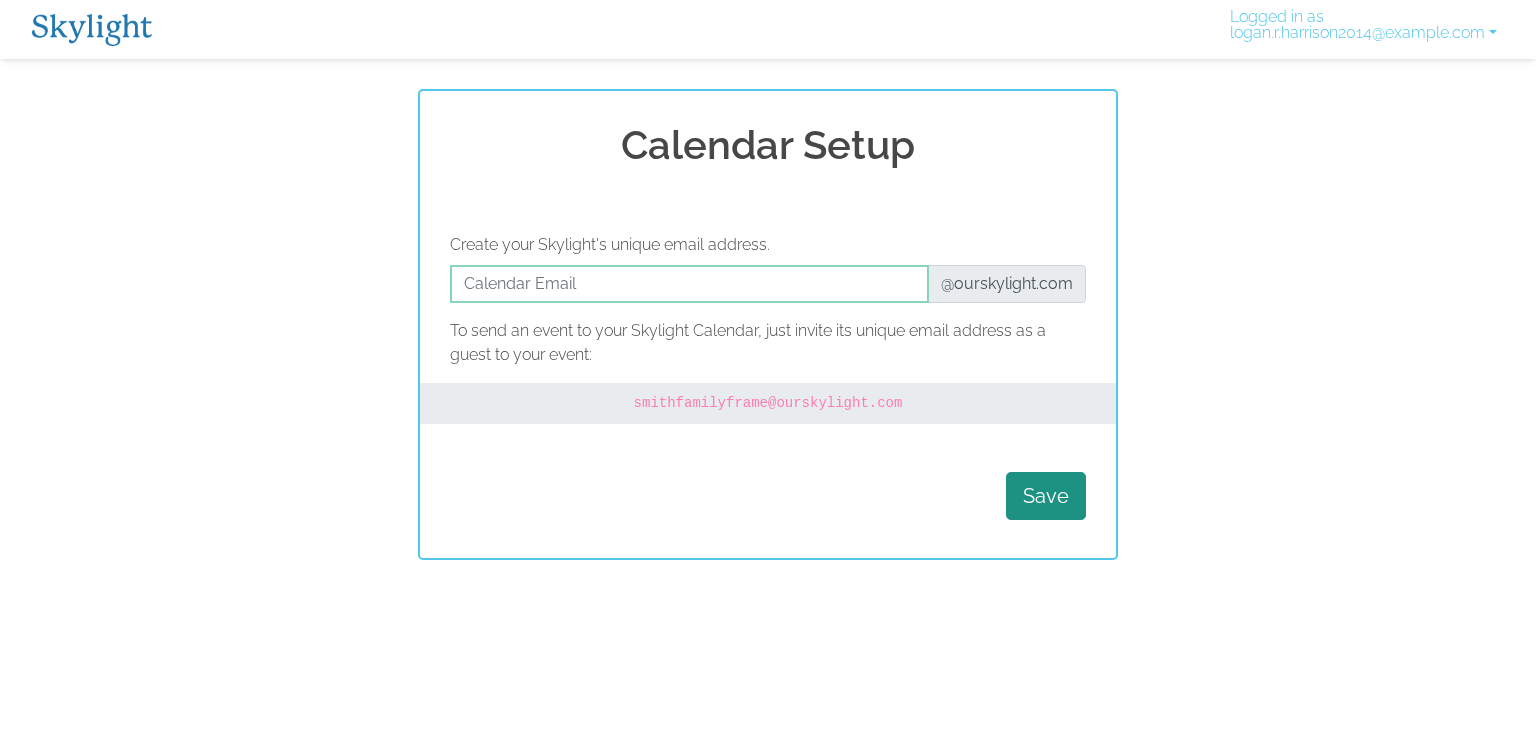 scroll, scrollTop: 0, scrollLeft: 0, axis: both 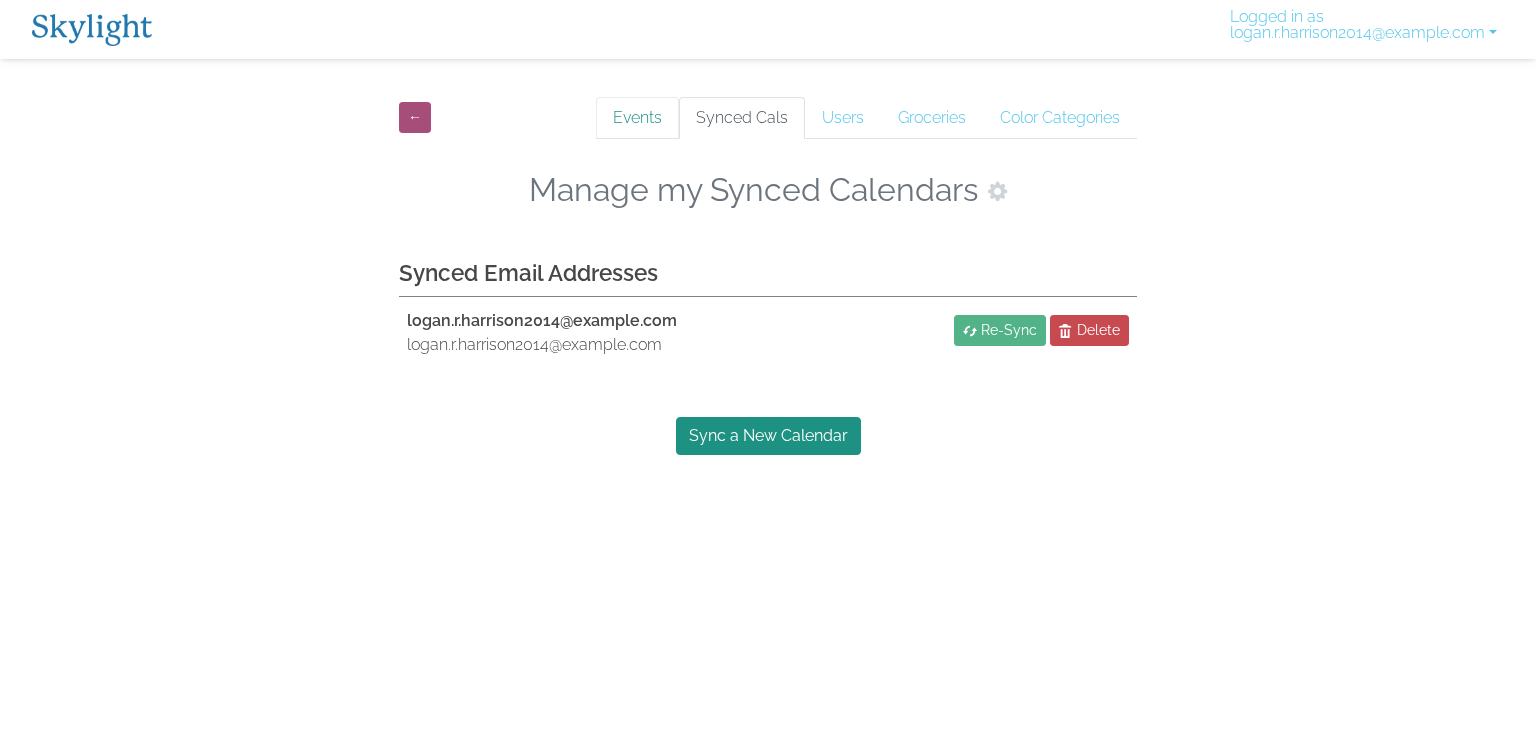 click on "Events" at bounding box center [637, 118] 